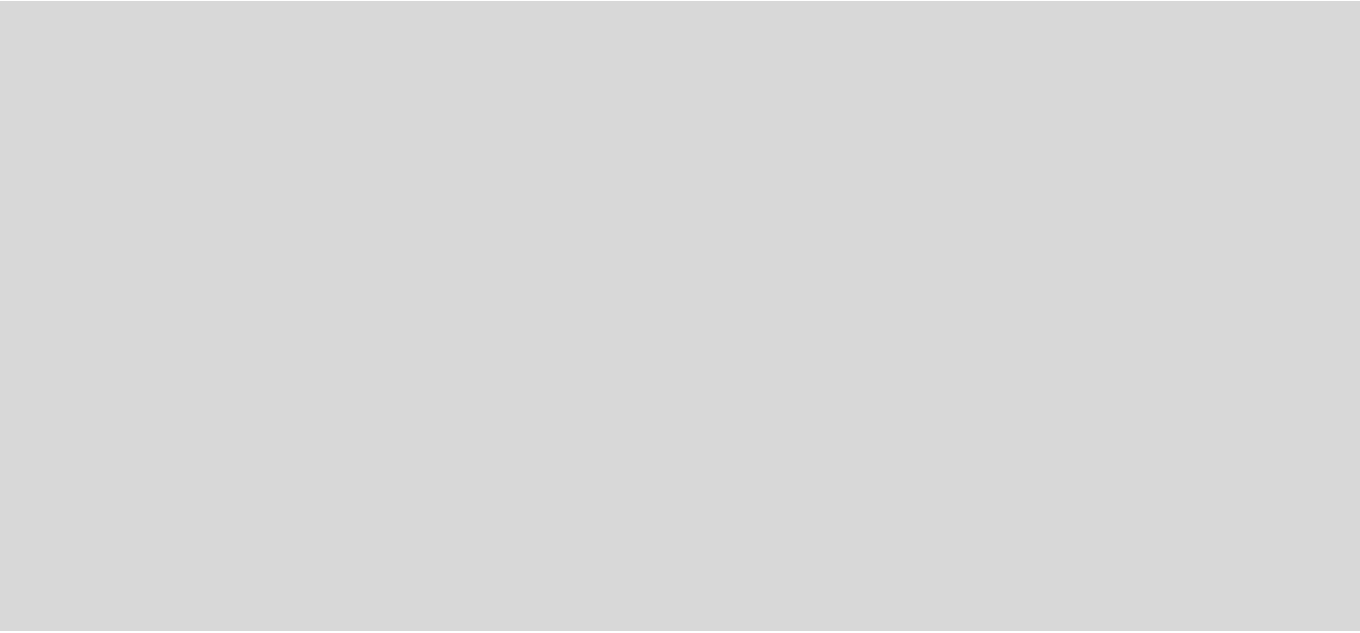 scroll, scrollTop: 0, scrollLeft: 0, axis: both 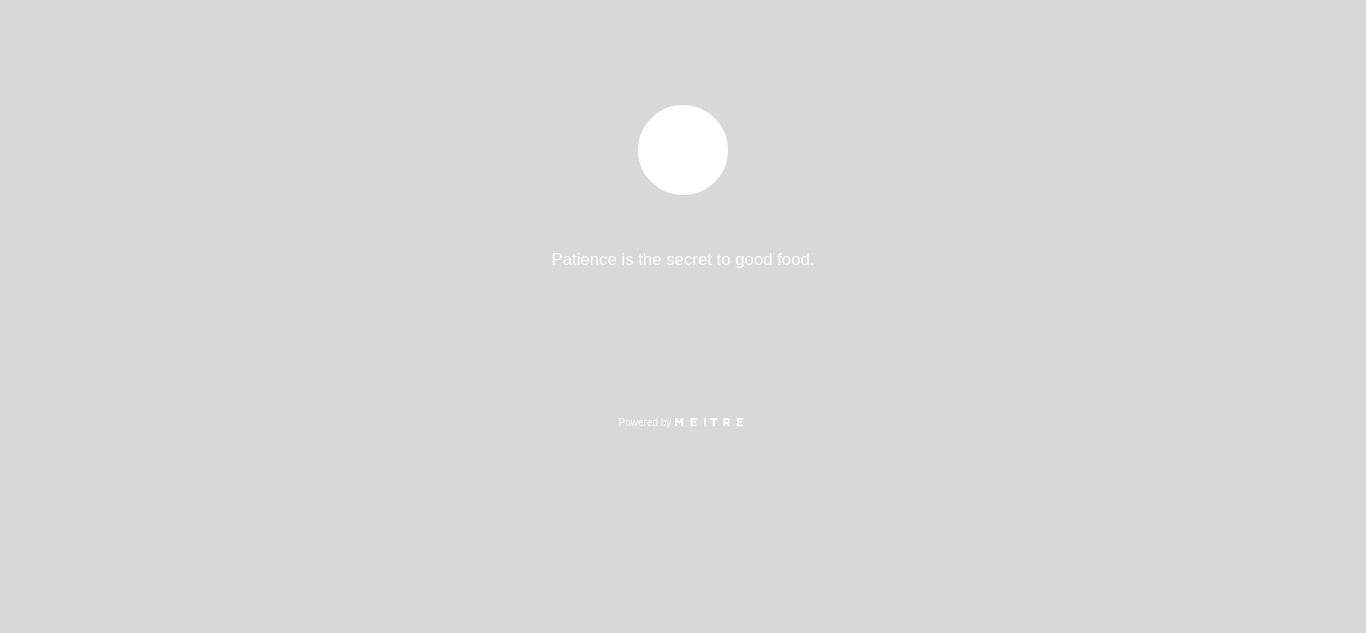 select on "es" 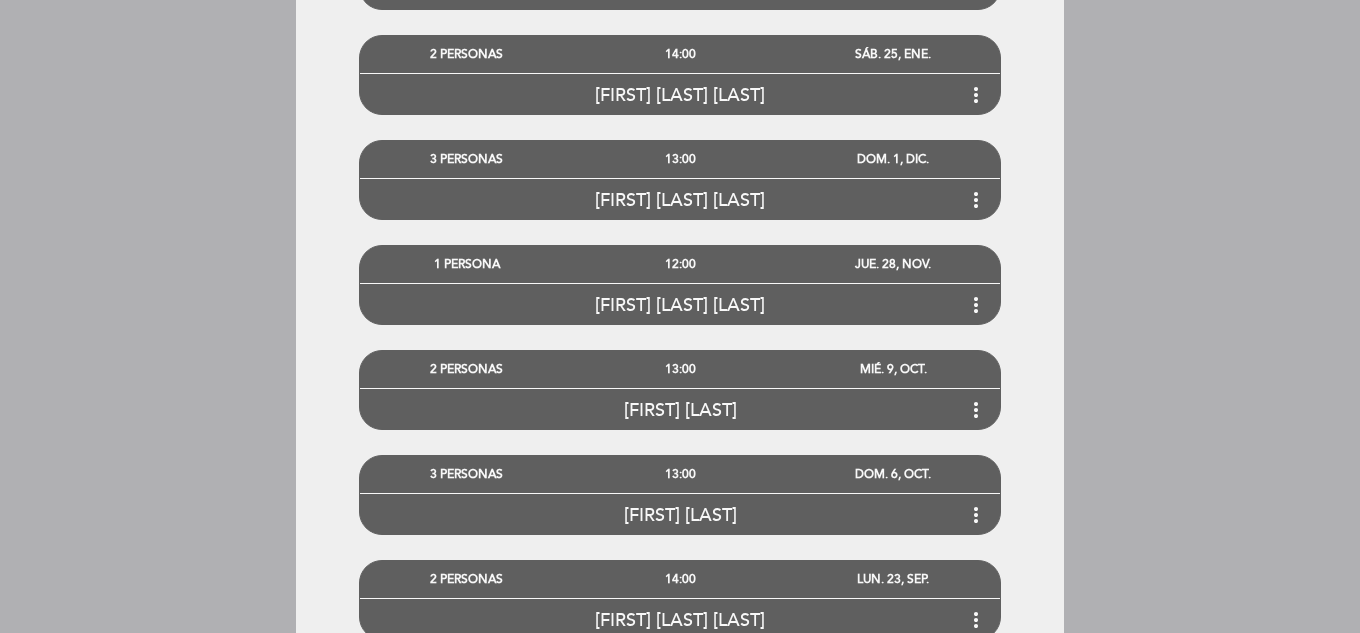 scroll, scrollTop: 2001, scrollLeft: 0, axis: vertical 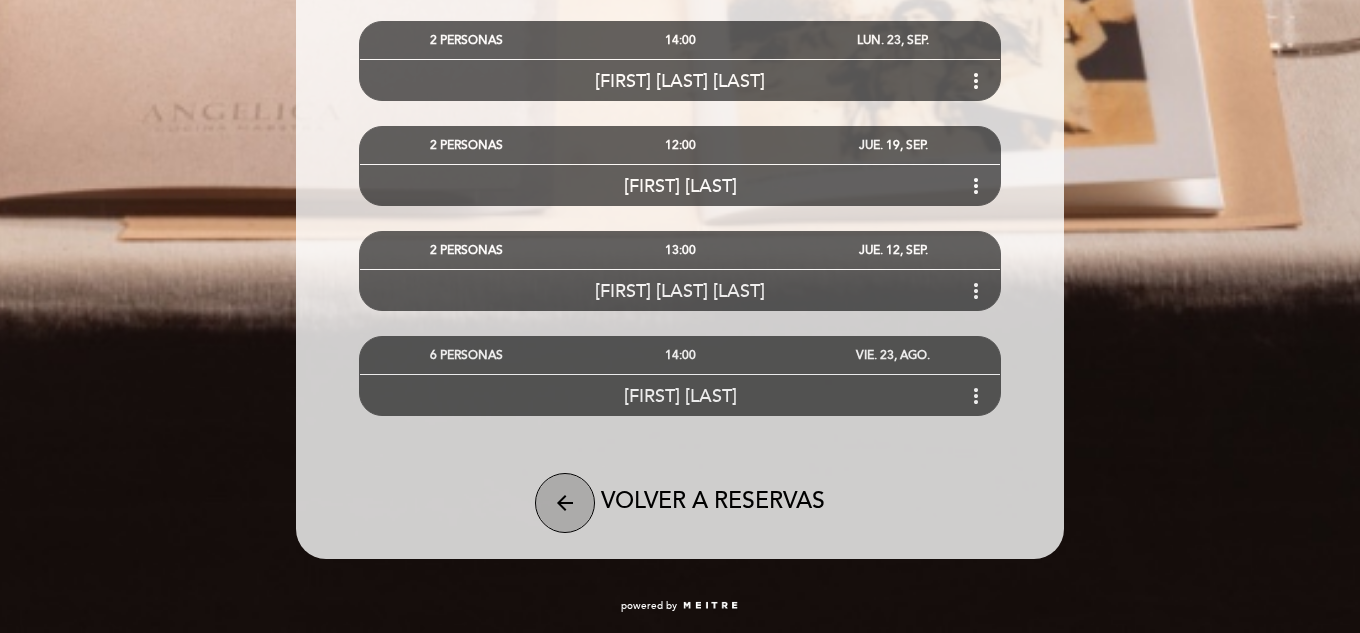 click on "arrow_back" at bounding box center [565, 503] 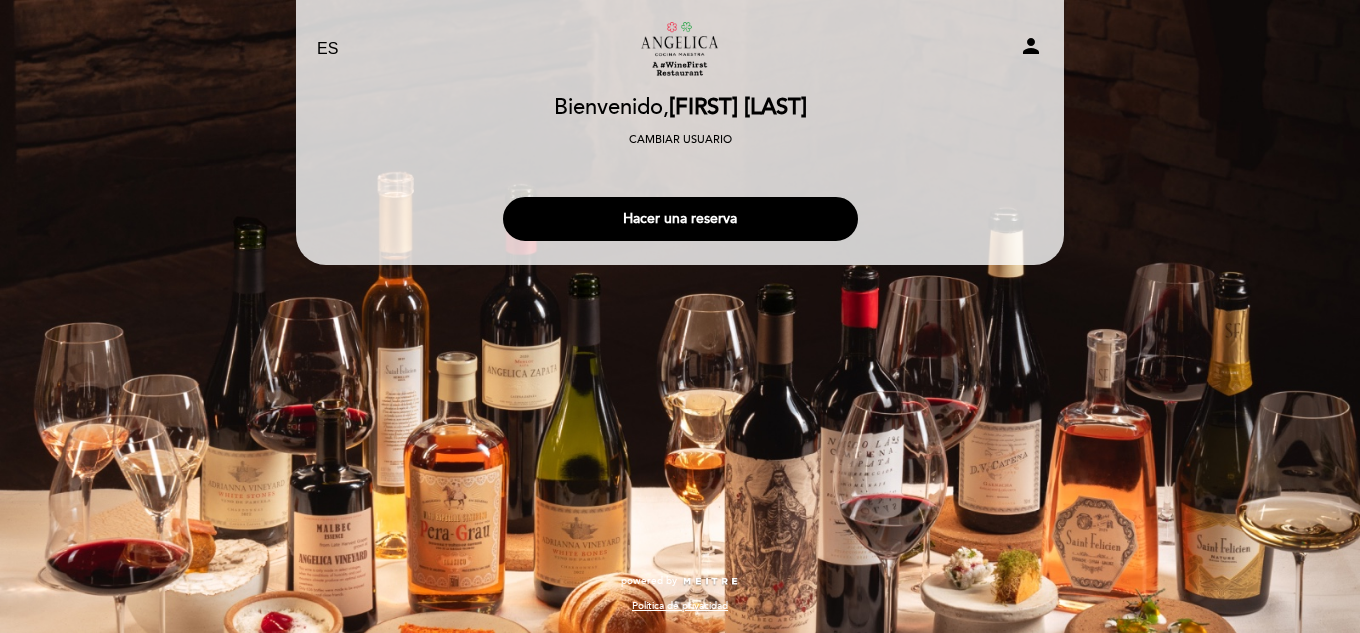 scroll, scrollTop: 0, scrollLeft: 0, axis: both 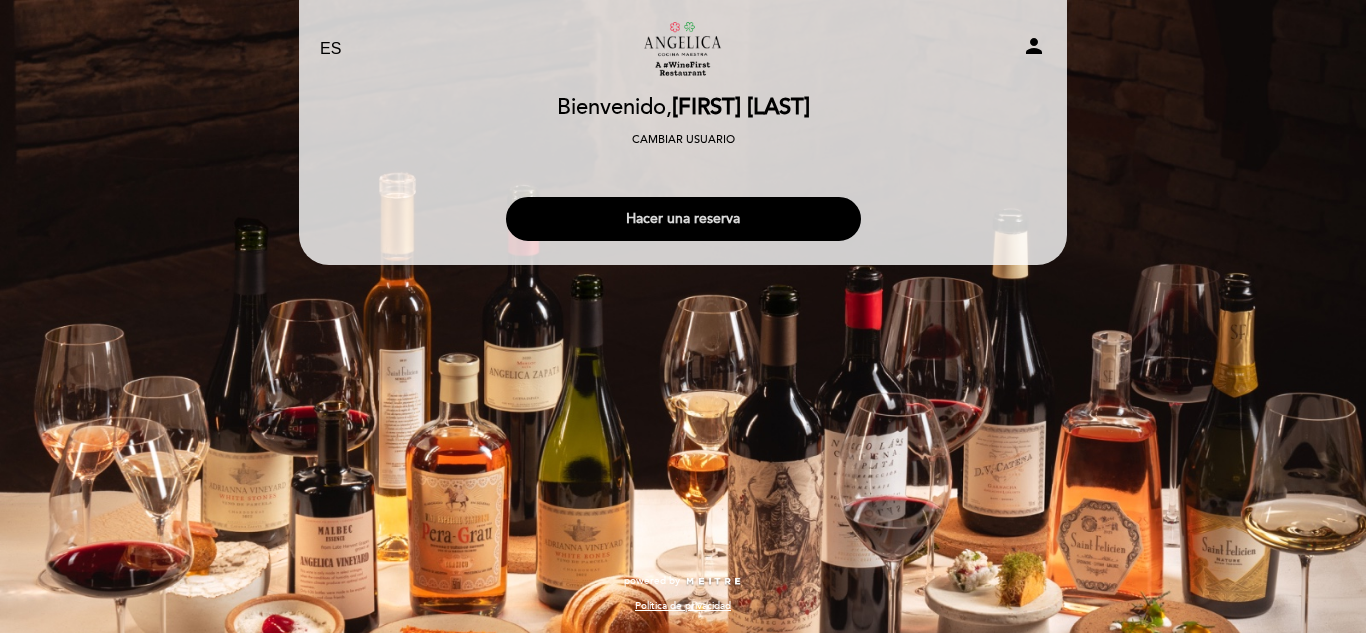 click on "Hacer una reserva" at bounding box center (683, 219) 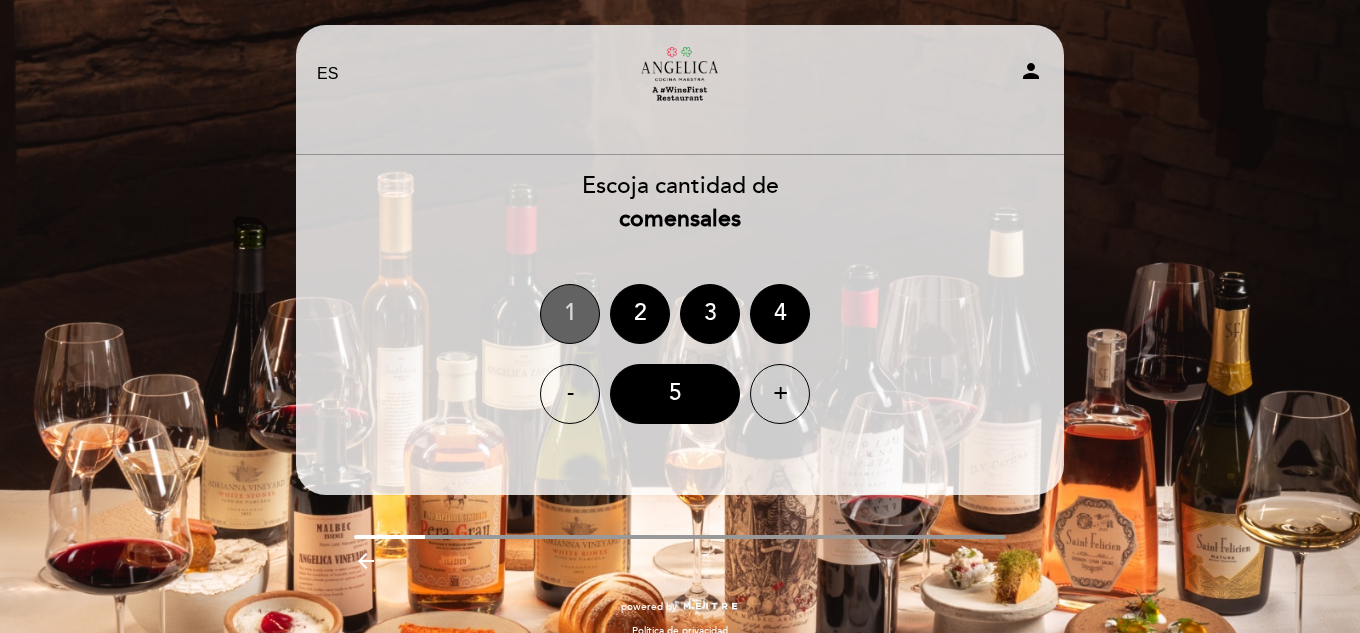click on "1" at bounding box center (570, 314) 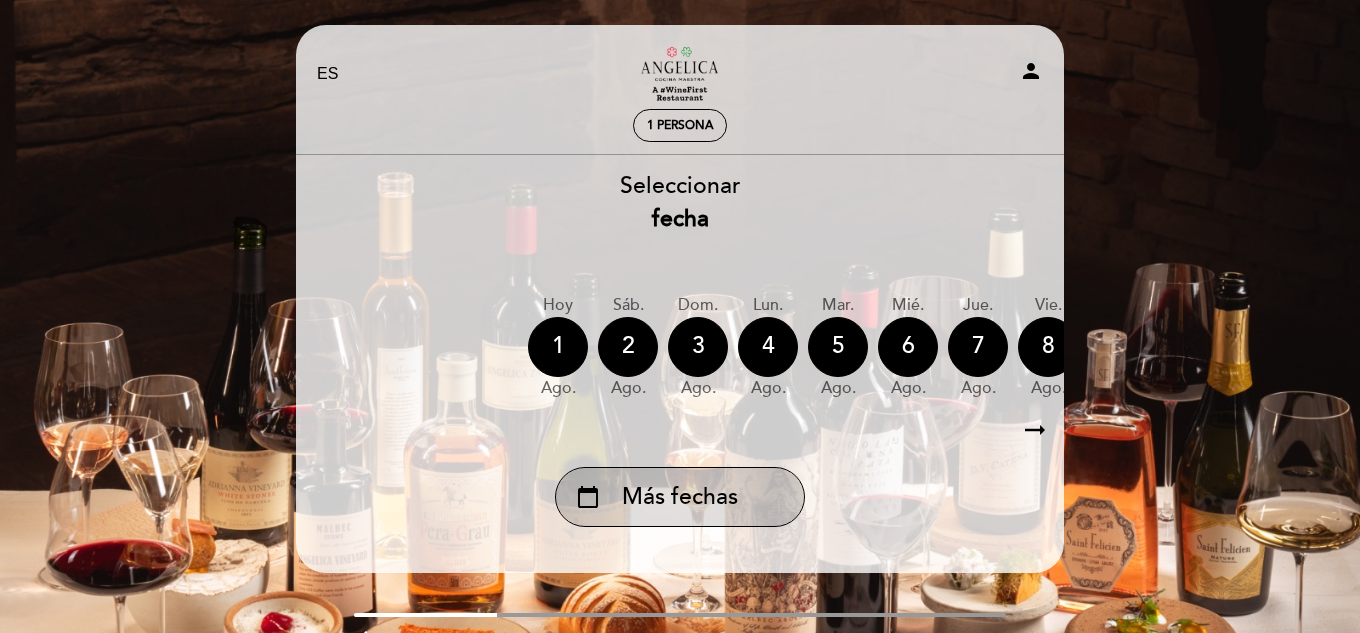 click on "calendar_today
Más fechas" at bounding box center [680, 497] 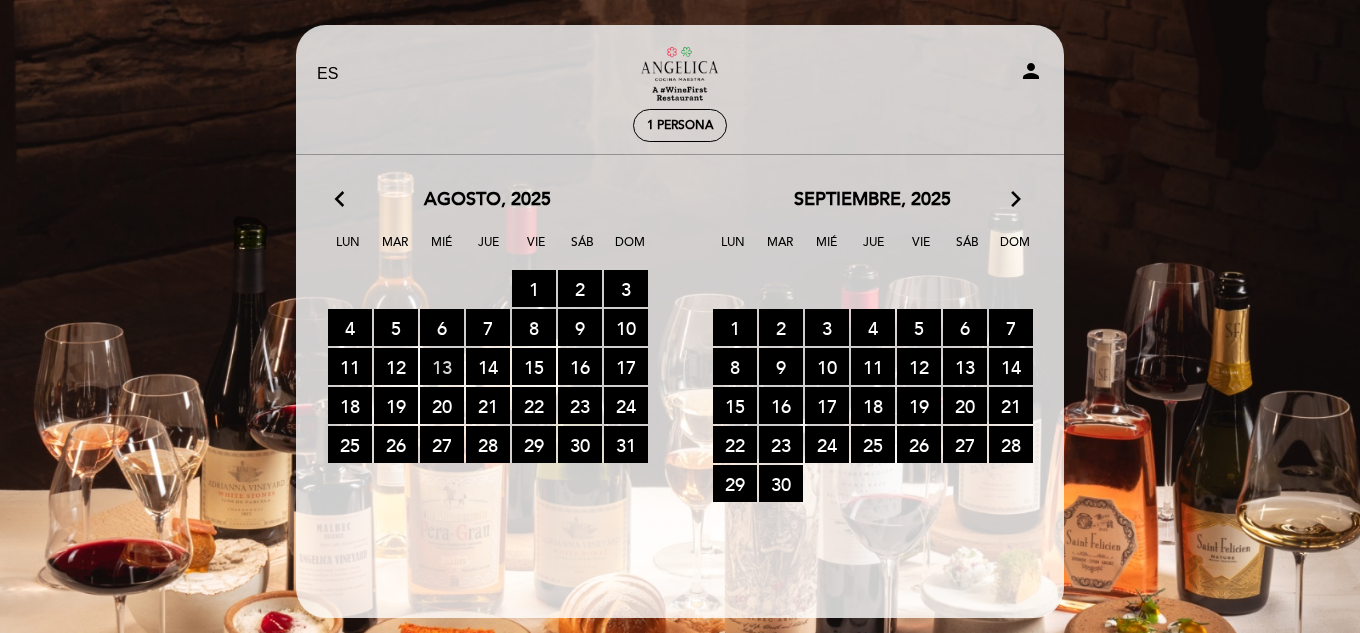 click on "13
RESERVAS DISPONIBLES" at bounding box center [442, 366] 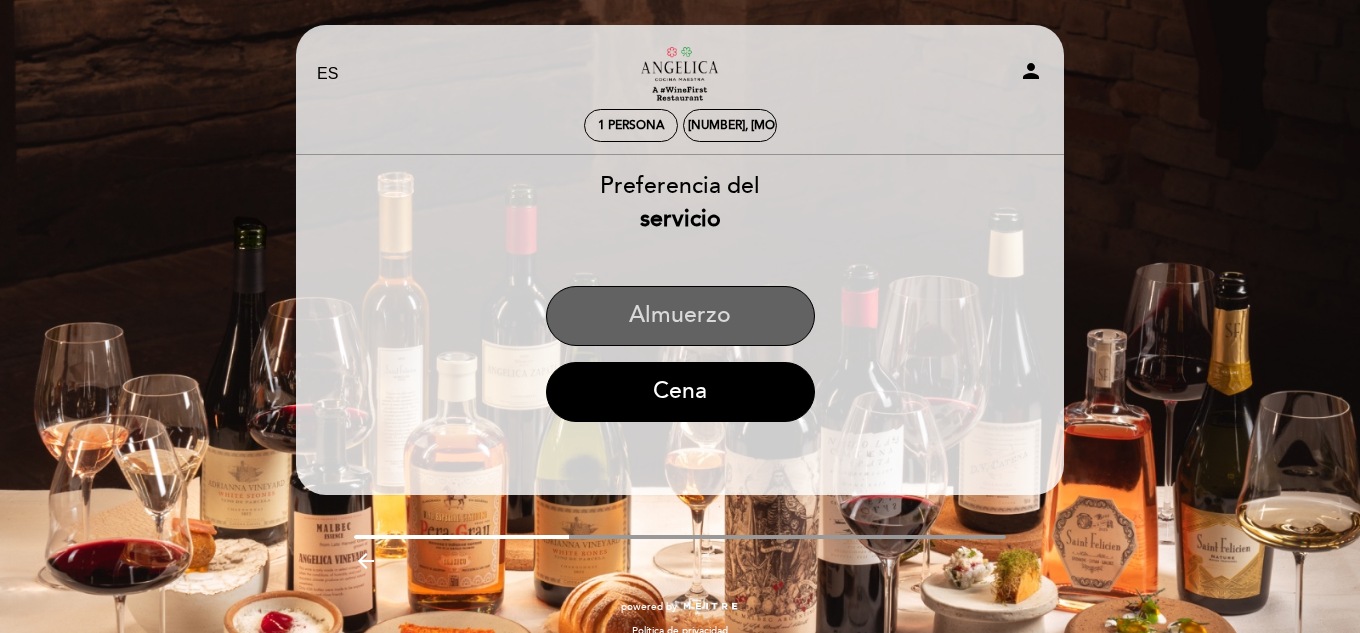 click on "Almuerzo" at bounding box center (680, 316) 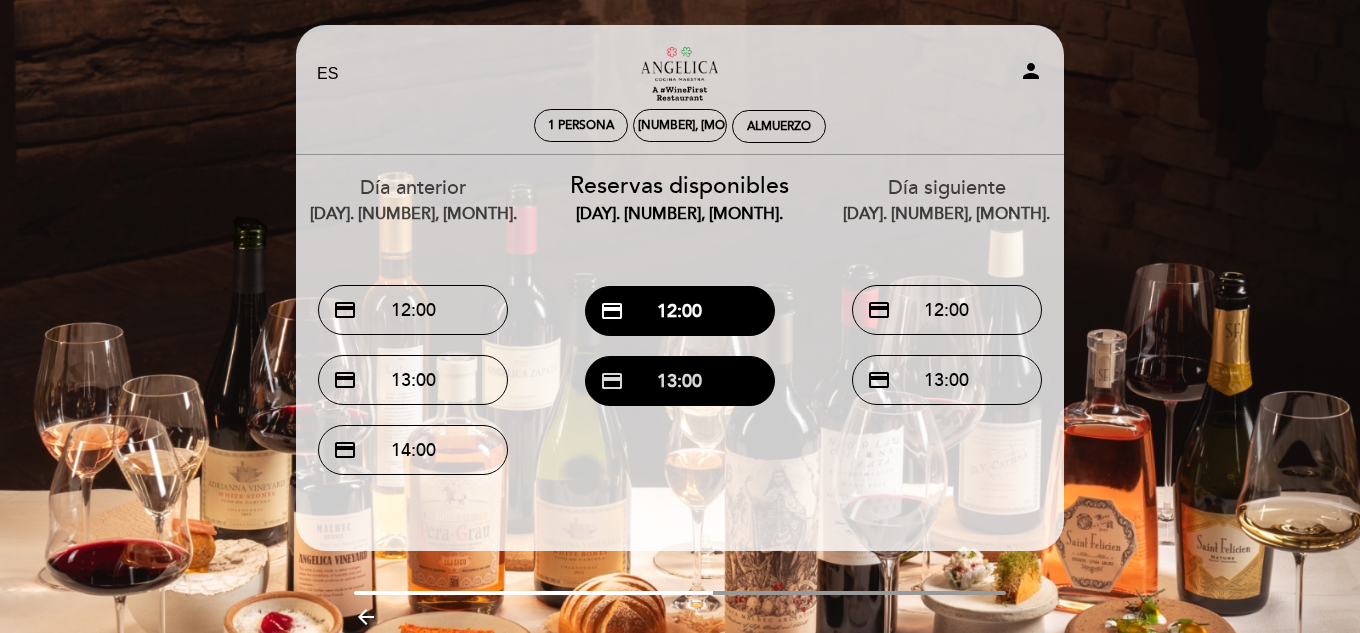 click on "credit_card
13:00" at bounding box center [680, 381] 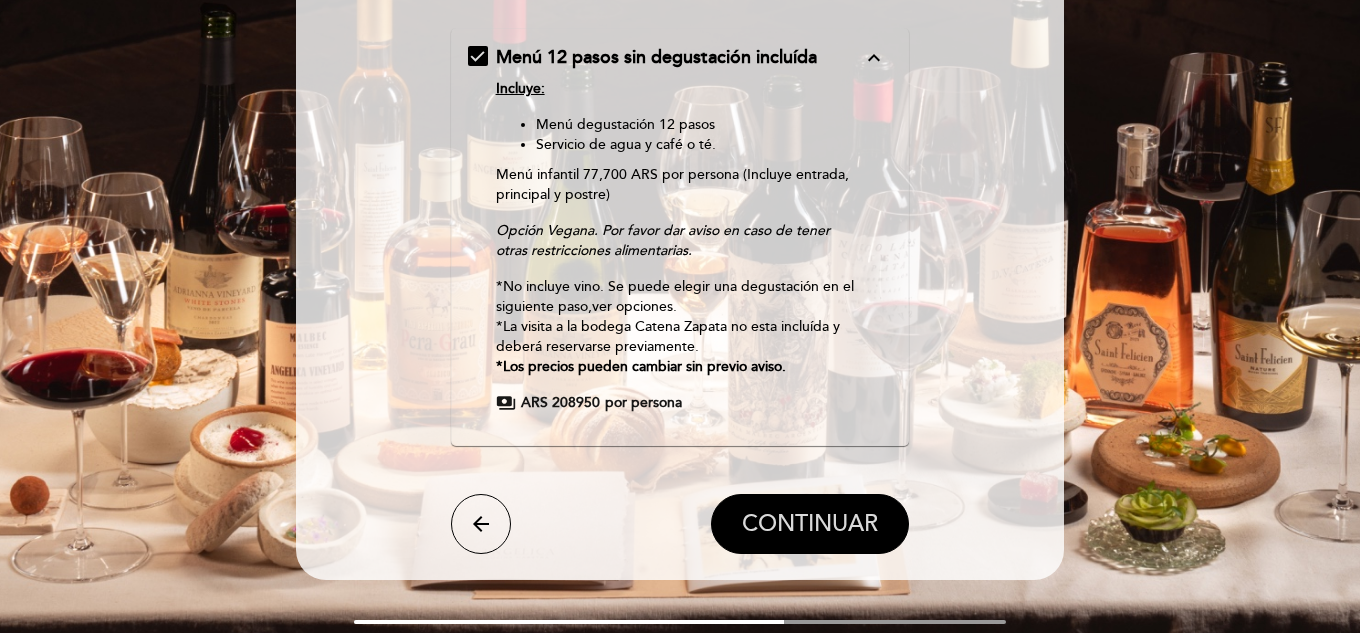 click on "CONTINUAR" at bounding box center [810, 524] 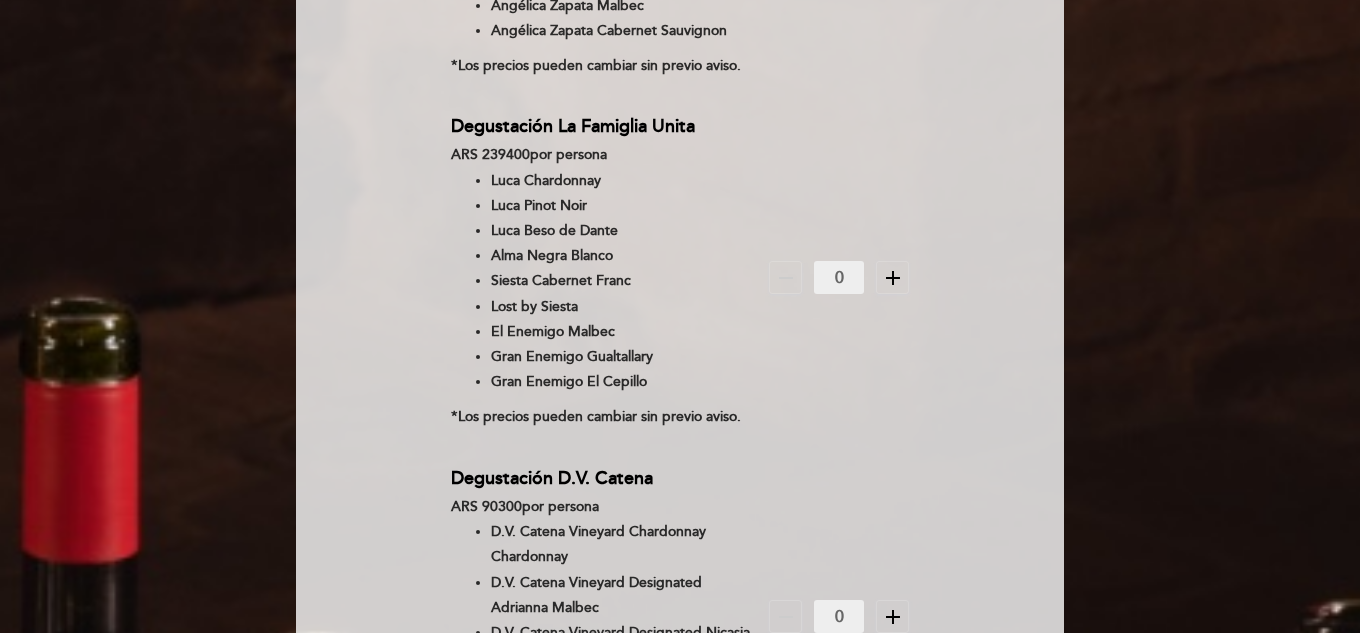 scroll, scrollTop: 518, scrollLeft: 0, axis: vertical 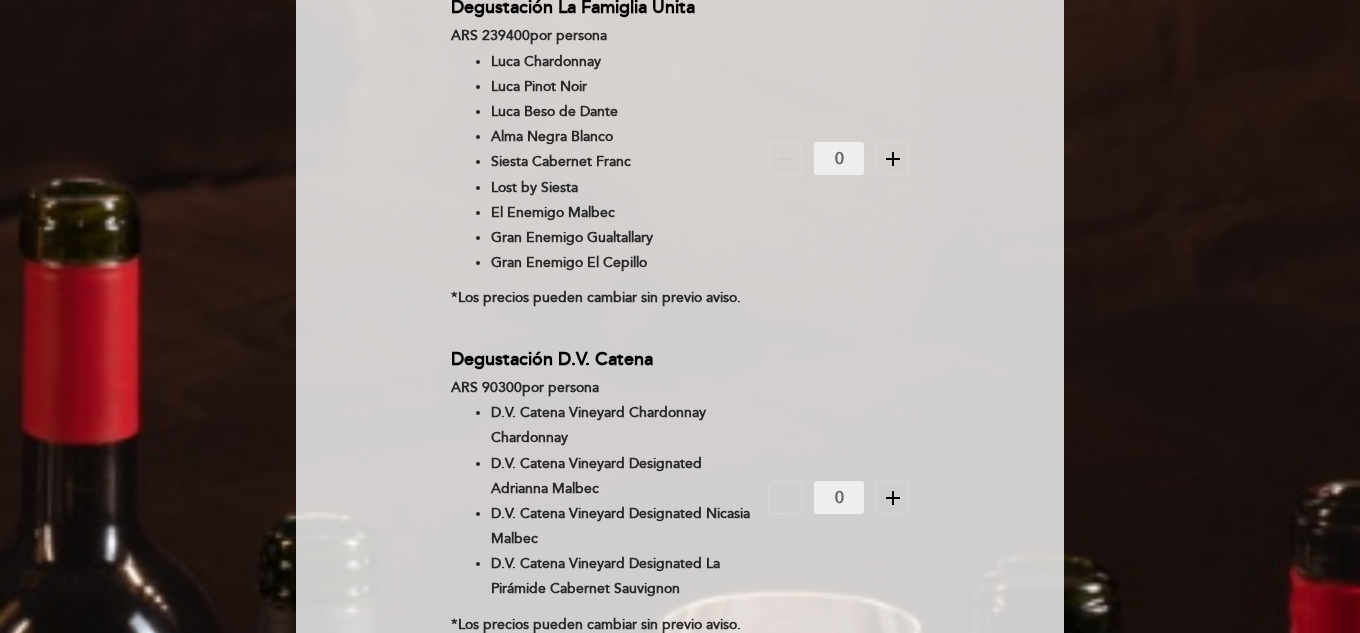 click on "add" at bounding box center (893, 498) 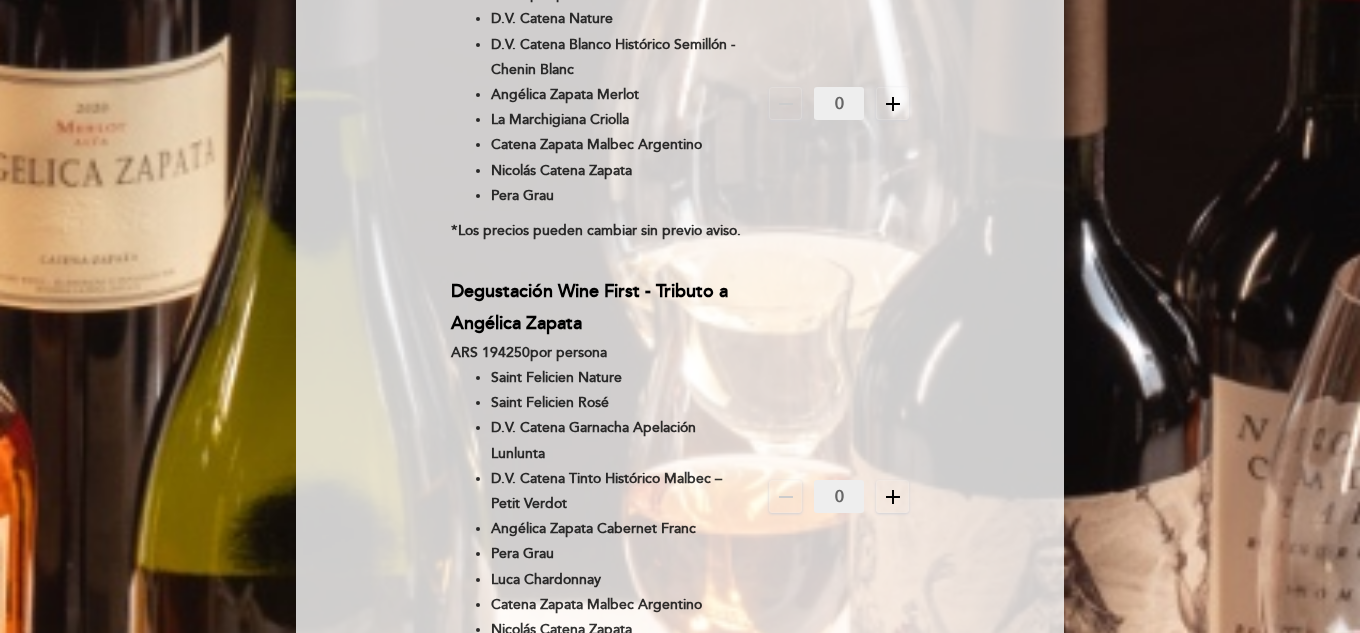 scroll, scrollTop: 1239, scrollLeft: 0, axis: vertical 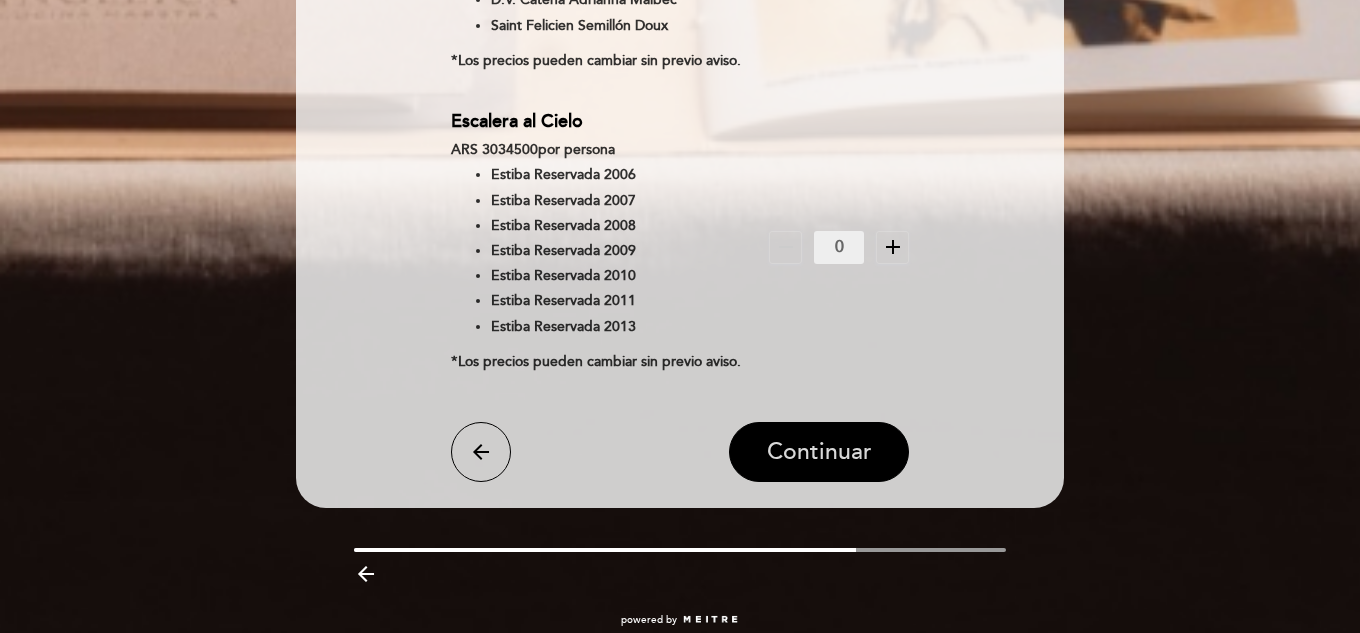 click on "Continuar" at bounding box center (819, 452) 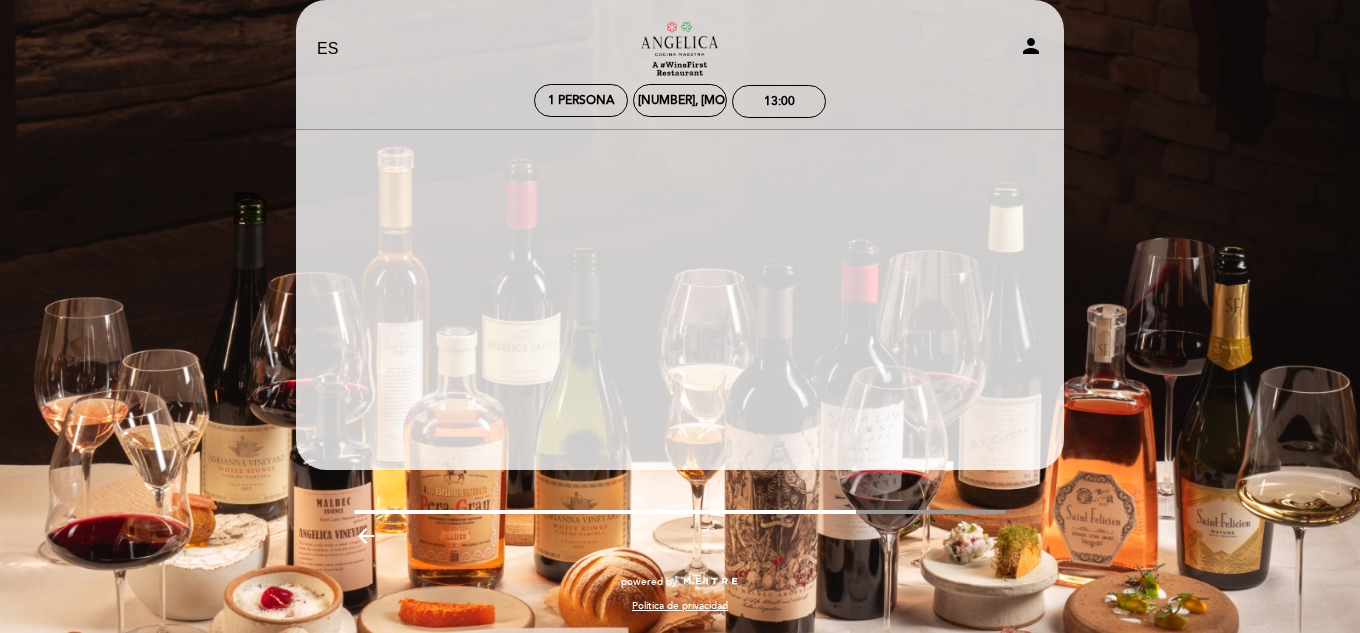 scroll, scrollTop: 25, scrollLeft: 0, axis: vertical 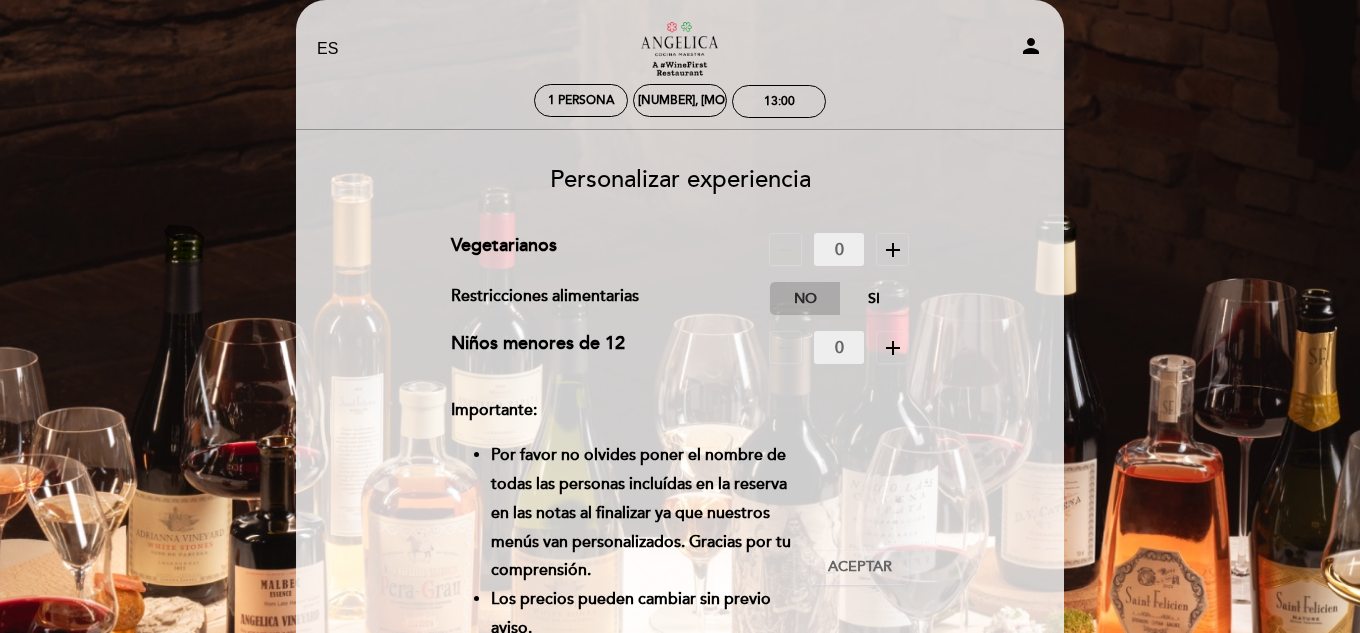 click on "No" at bounding box center [805, 298] 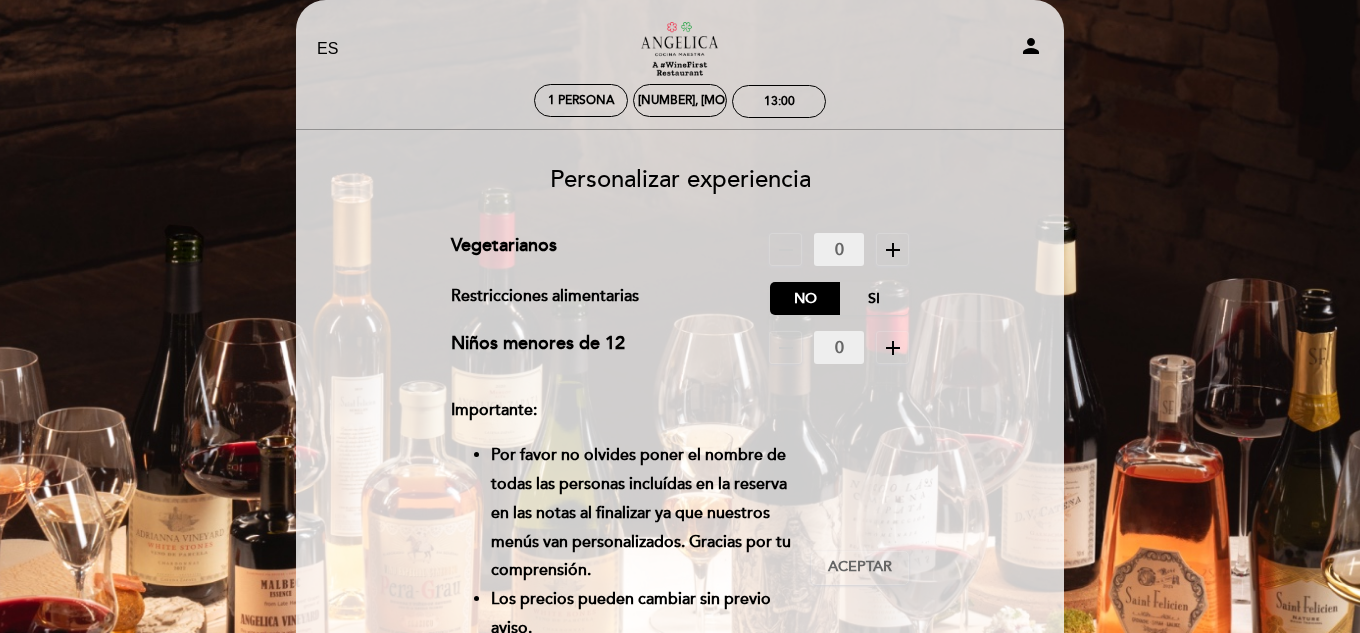 drag, startPoint x: 861, startPoint y: 563, endPoint x: 961, endPoint y: 470, distance: 136.56134 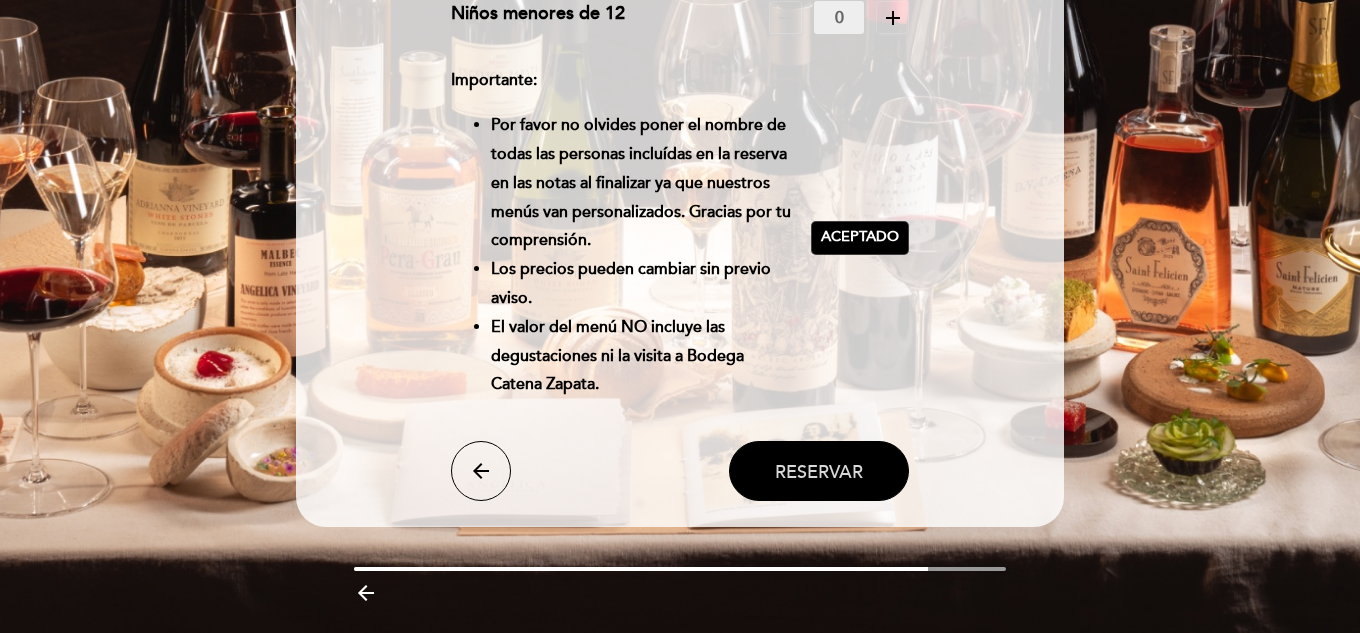 click on "Reservar" at bounding box center (819, 471) 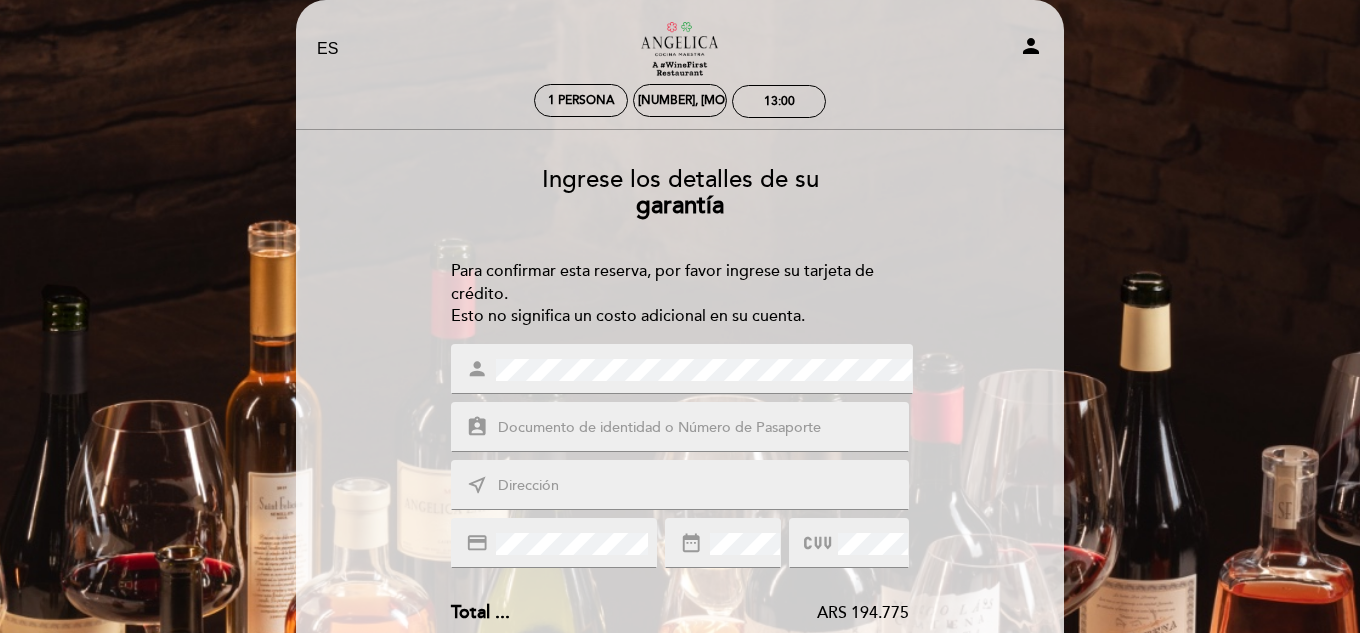 scroll, scrollTop: 0, scrollLeft: 0, axis: both 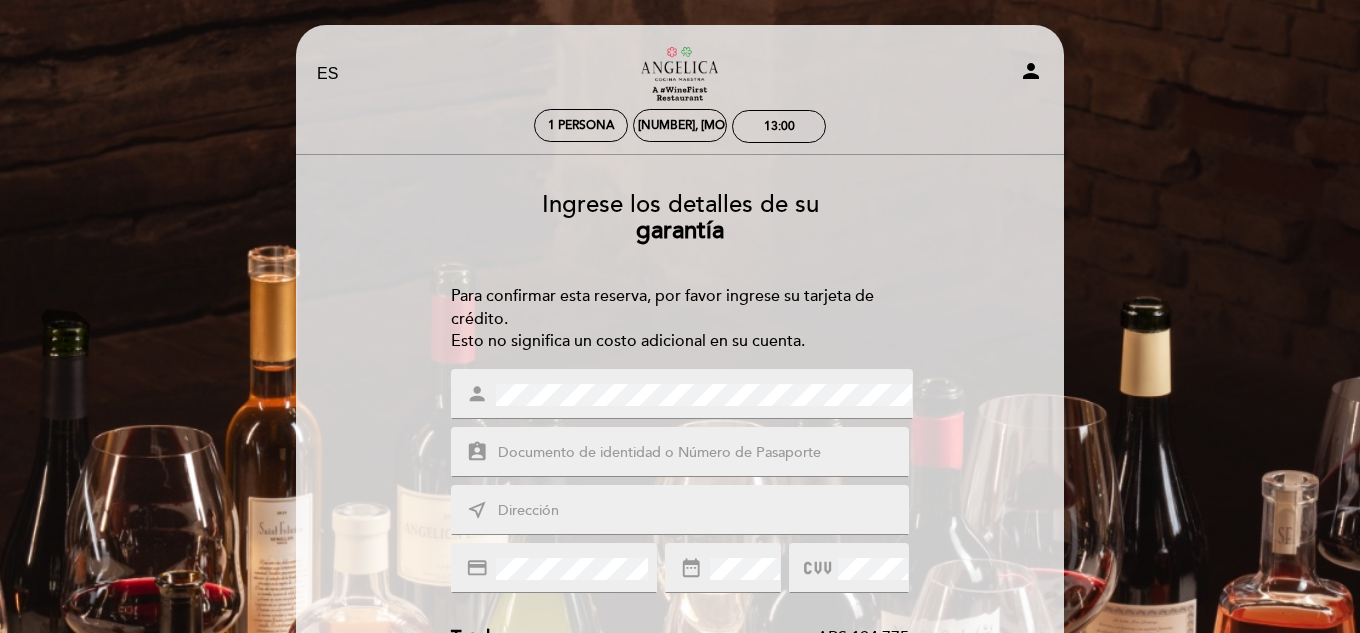 click at bounding box center (704, 453) 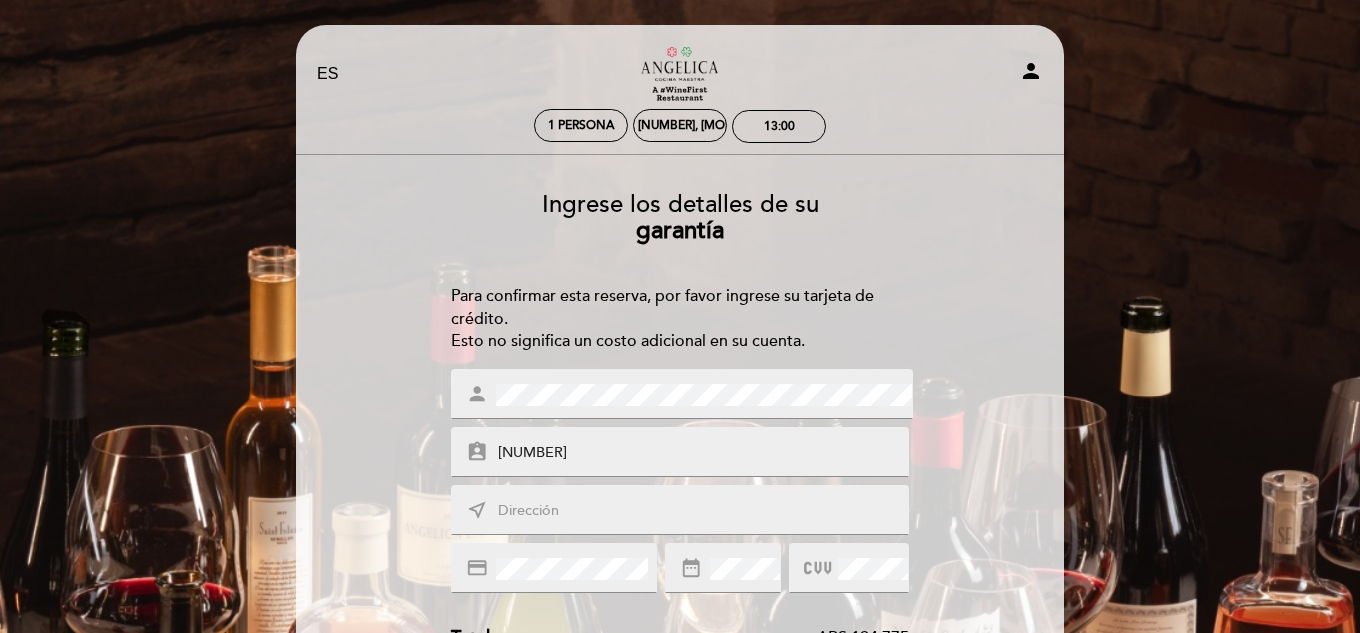 click at bounding box center [704, 511] 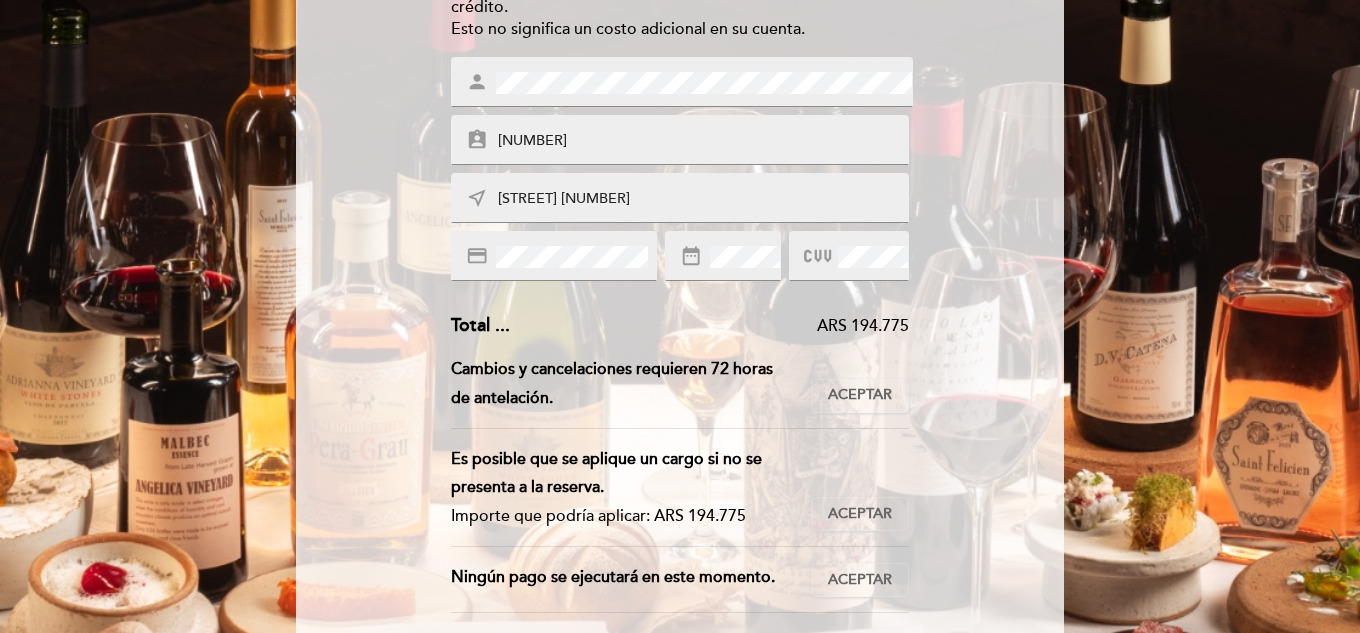 scroll, scrollTop: 316, scrollLeft: 0, axis: vertical 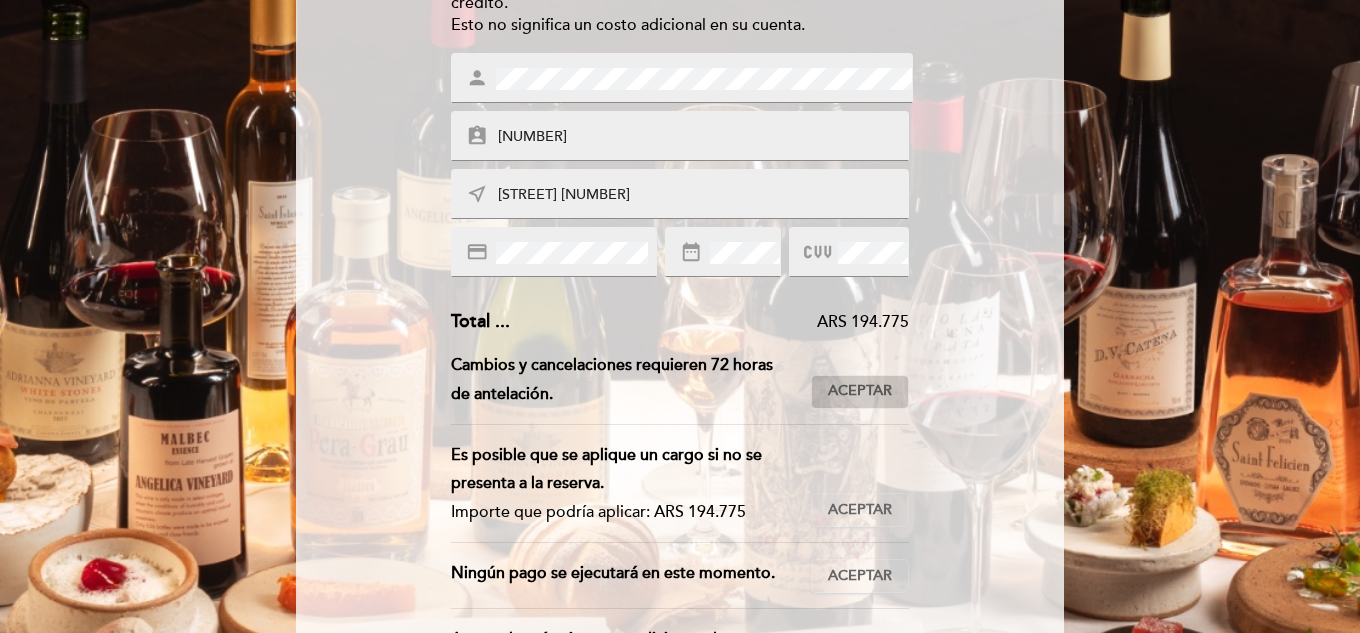 click on "Aceptar" at bounding box center [860, 391] 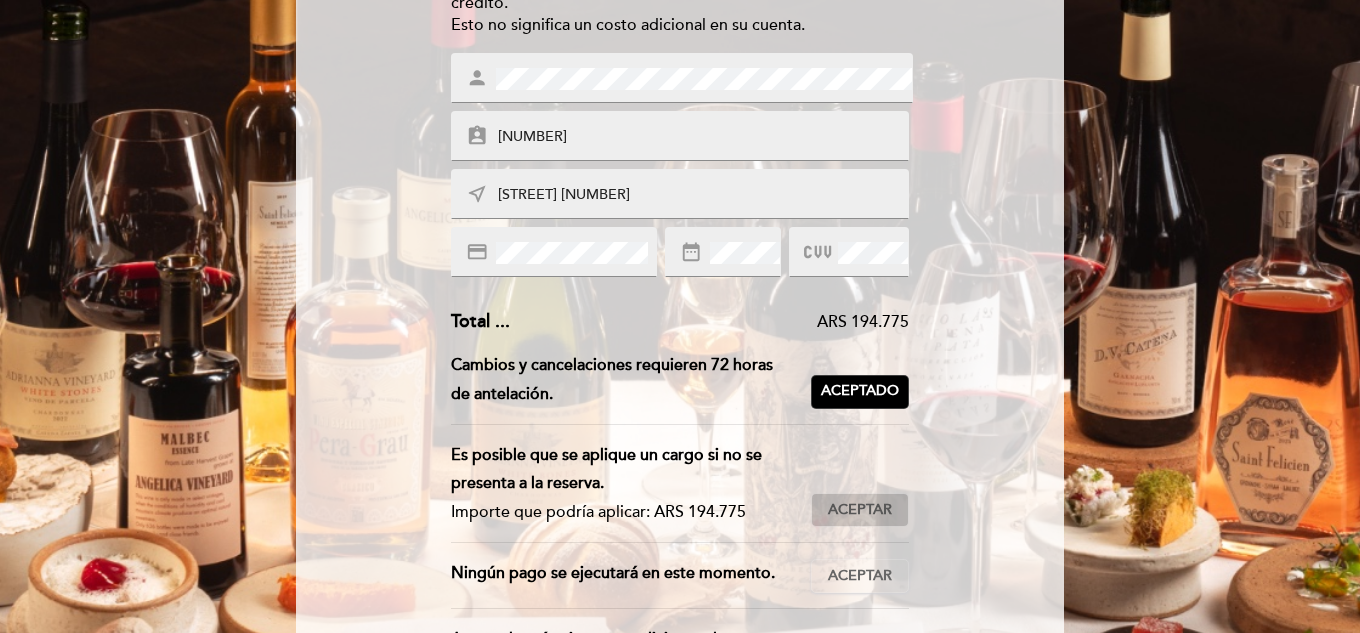 click on "Aceptar" at bounding box center [860, 510] 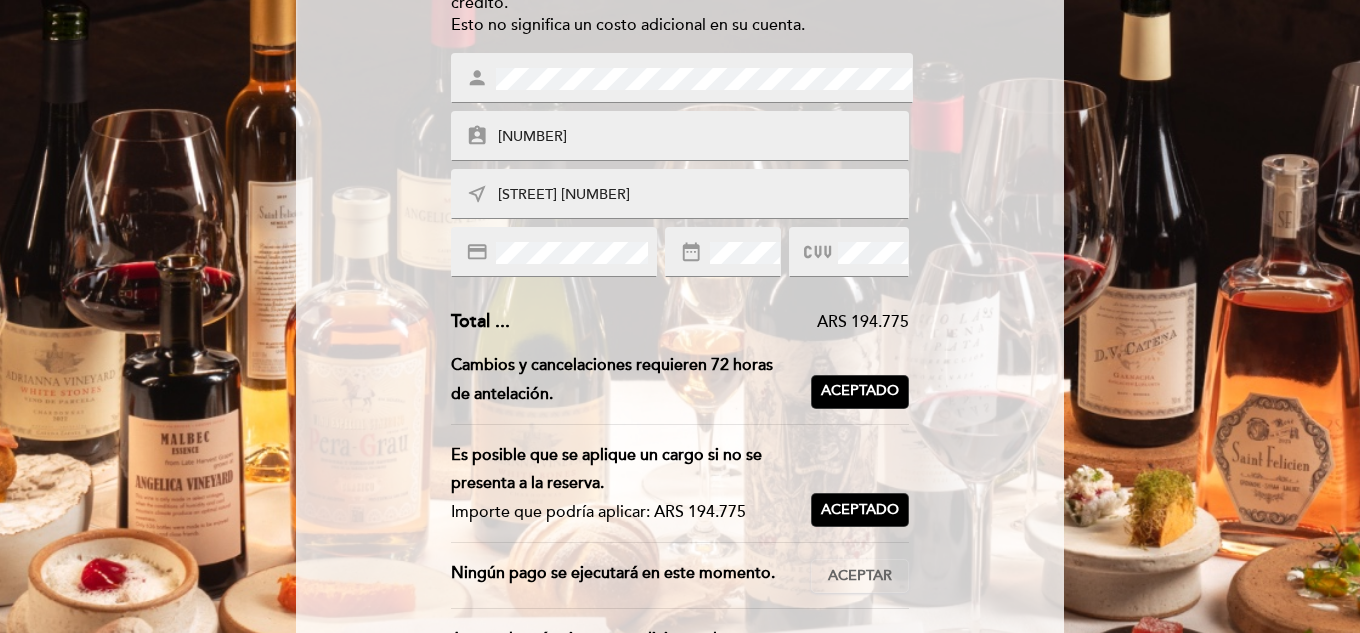 drag, startPoint x: 858, startPoint y: 569, endPoint x: 890, endPoint y: 549, distance: 37.735924 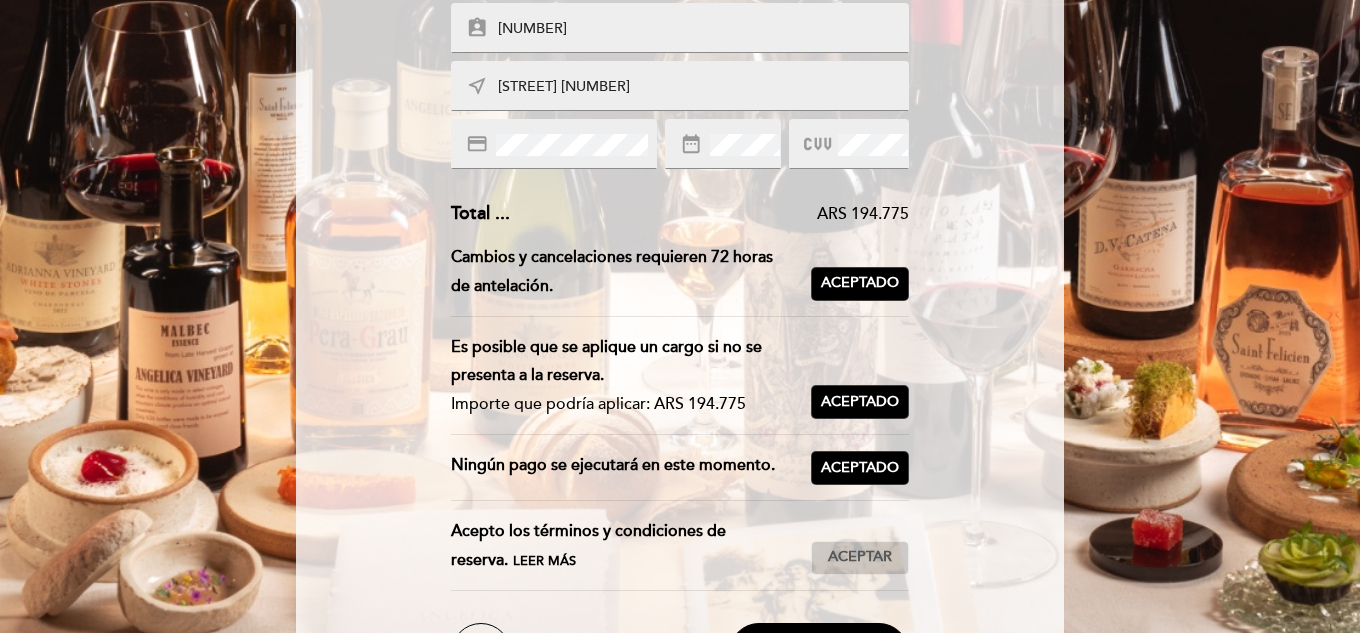 drag, startPoint x: 851, startPoint y: 544, endPoint x: 867, endPoint y: 544, distance: 16 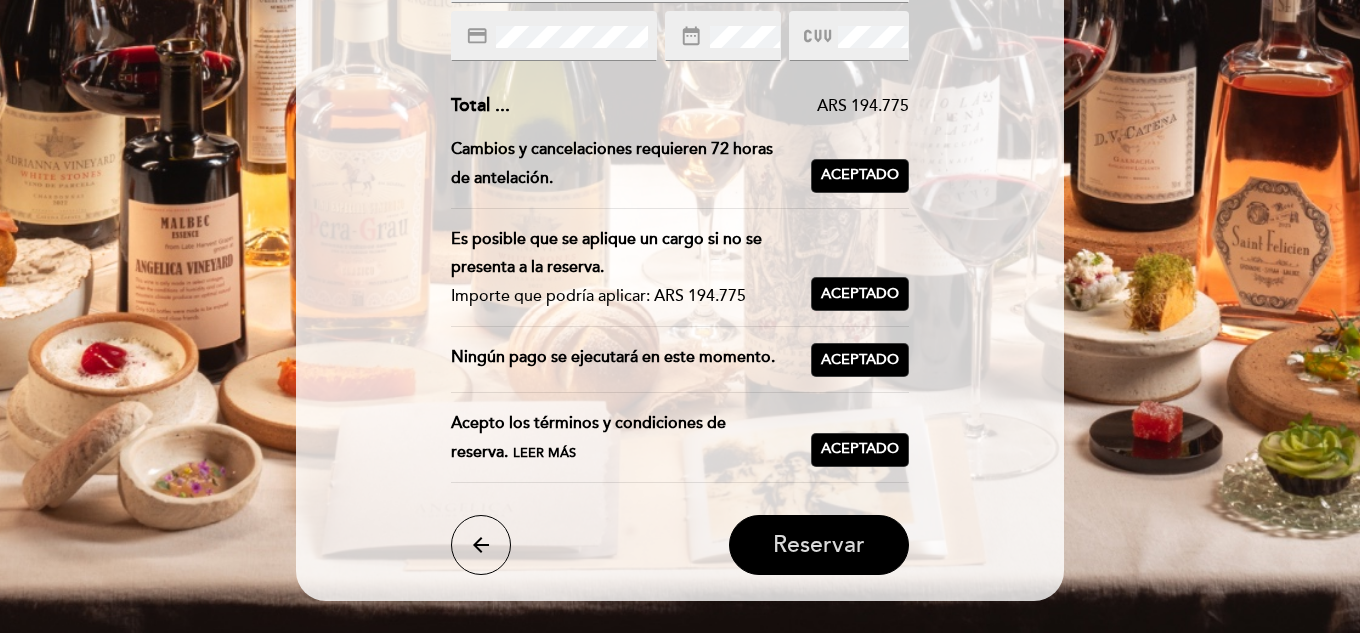 scroll, scrollTop: 551, scrollLeft: 0, axis: vertical 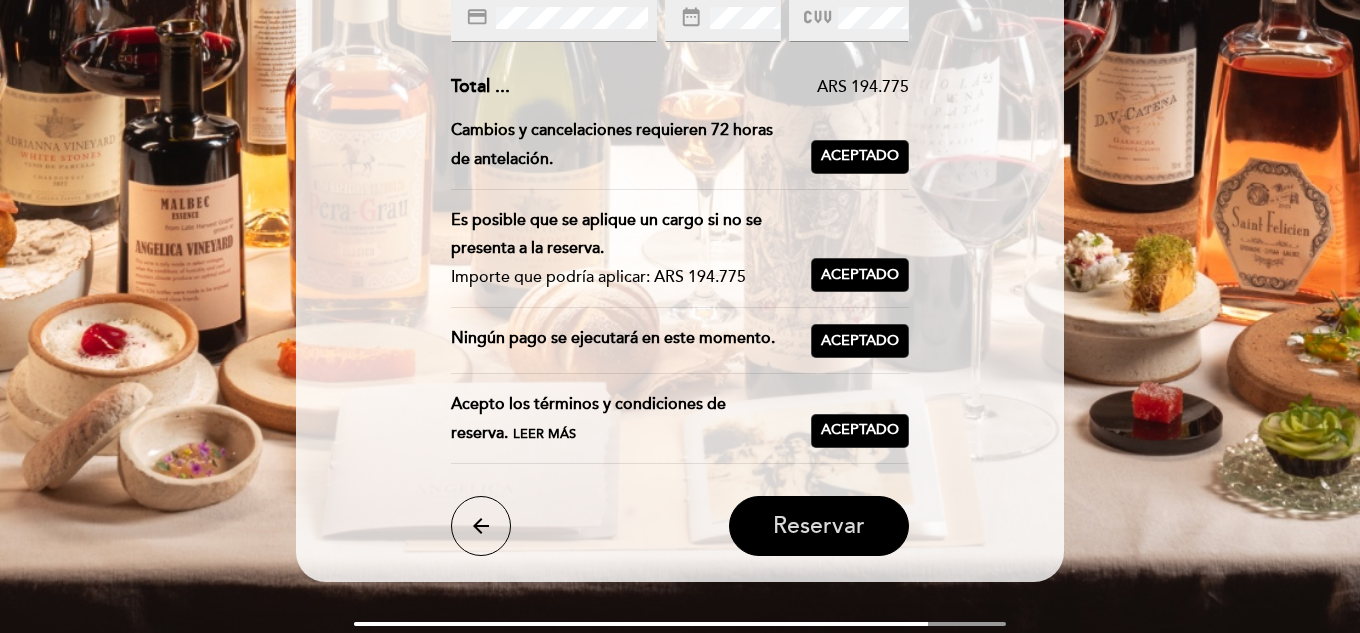 click on "Reservar" at bounding box center (819, 526) 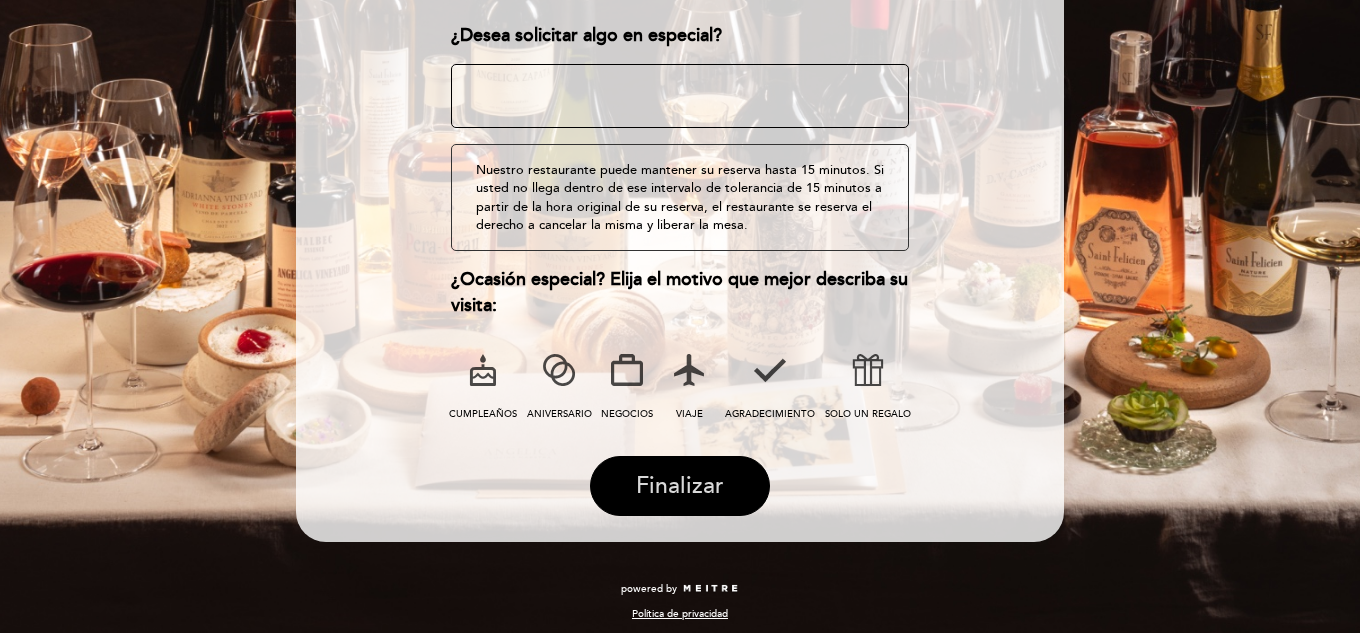 scroll, scrollTop: 325, scrollLeft: 0, axis: vertical 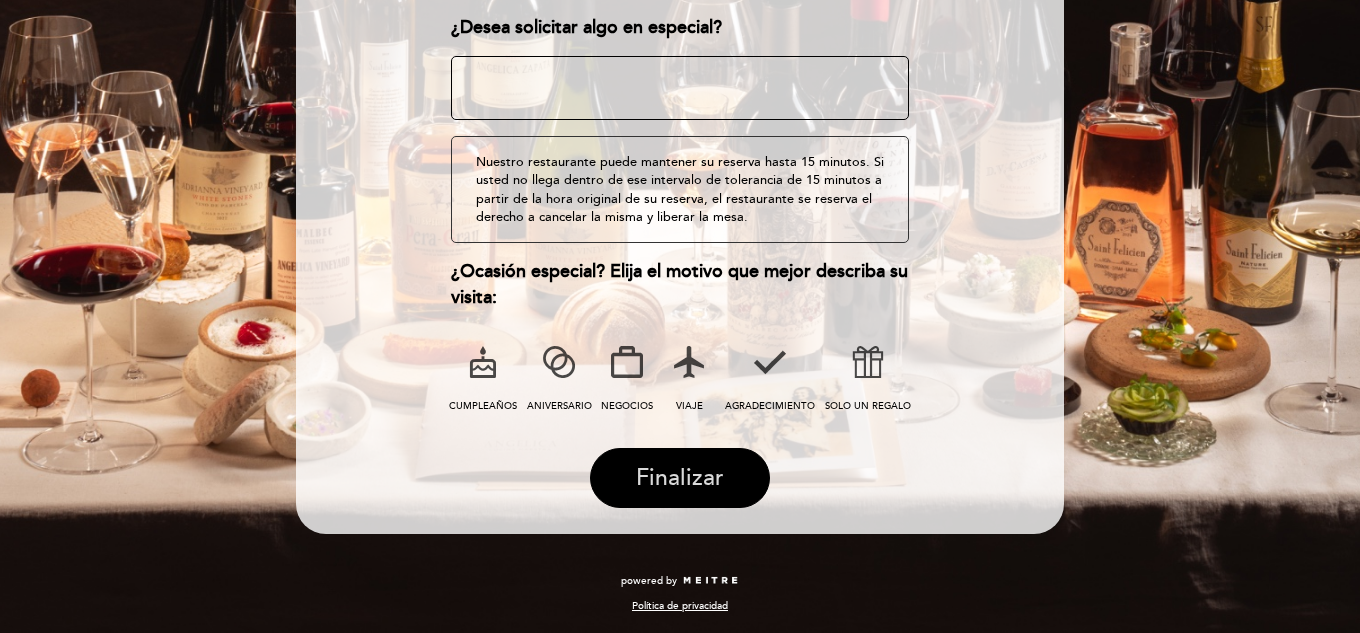 click on "Finalizar" at bounding box center [680, 478] 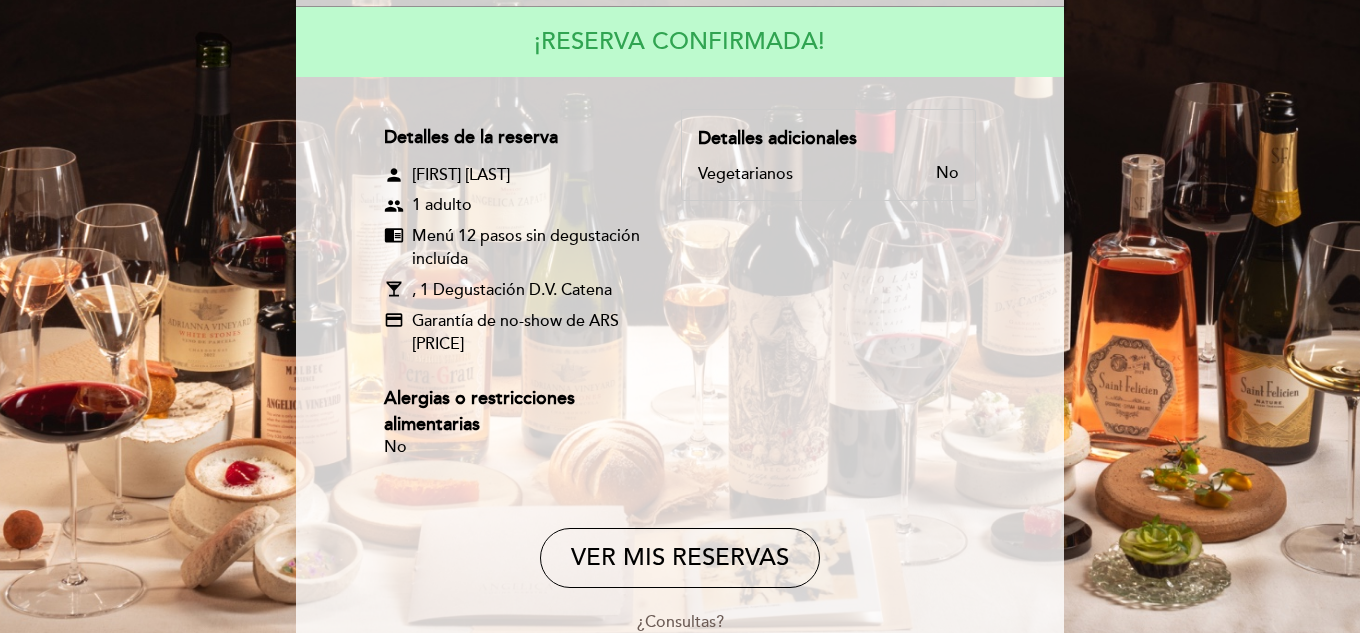 scroll, scrollTop: 351, scrollLeft: 0, axis: vertical 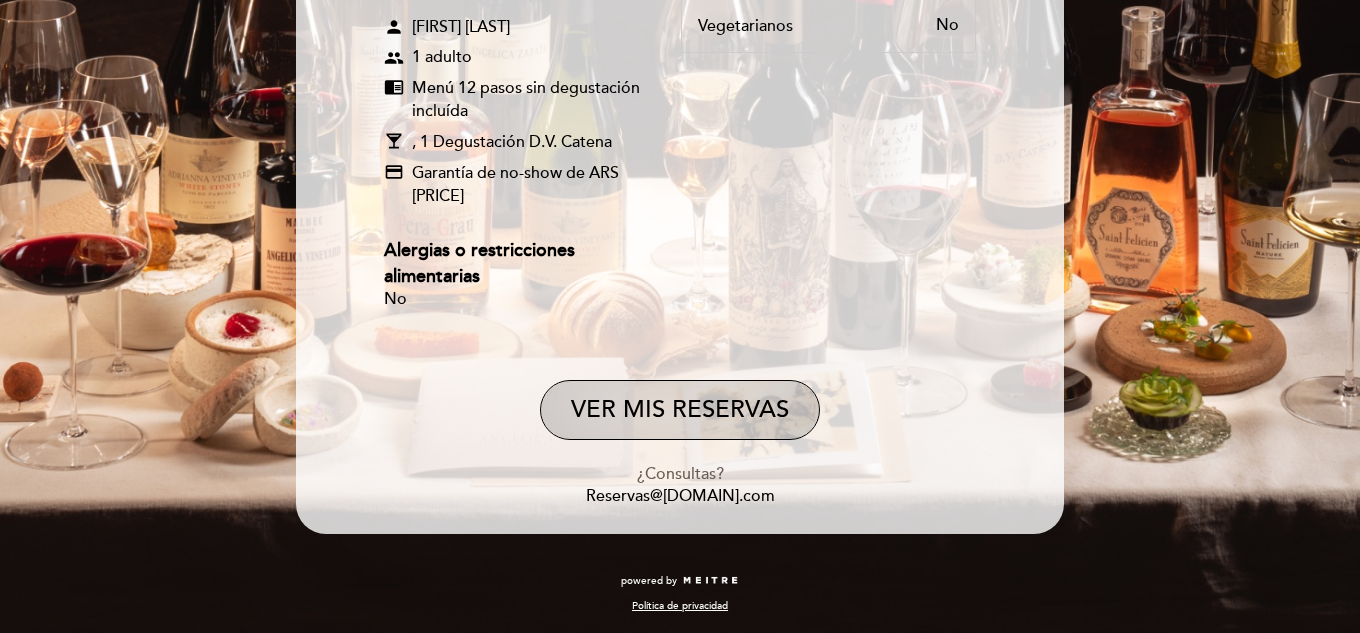 click on "VER MIS RESERVAS" at bounding box center [680, 410] 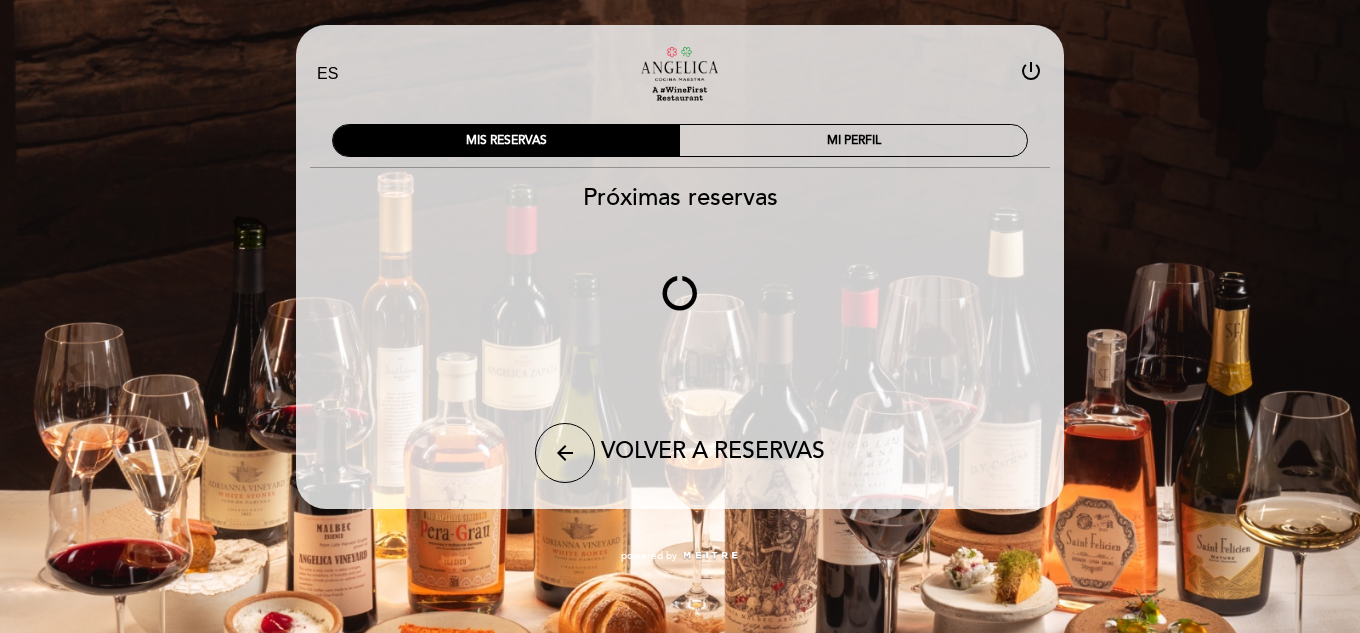 scroll, scrollTop: 0, scrollLeft: 0, axis: both 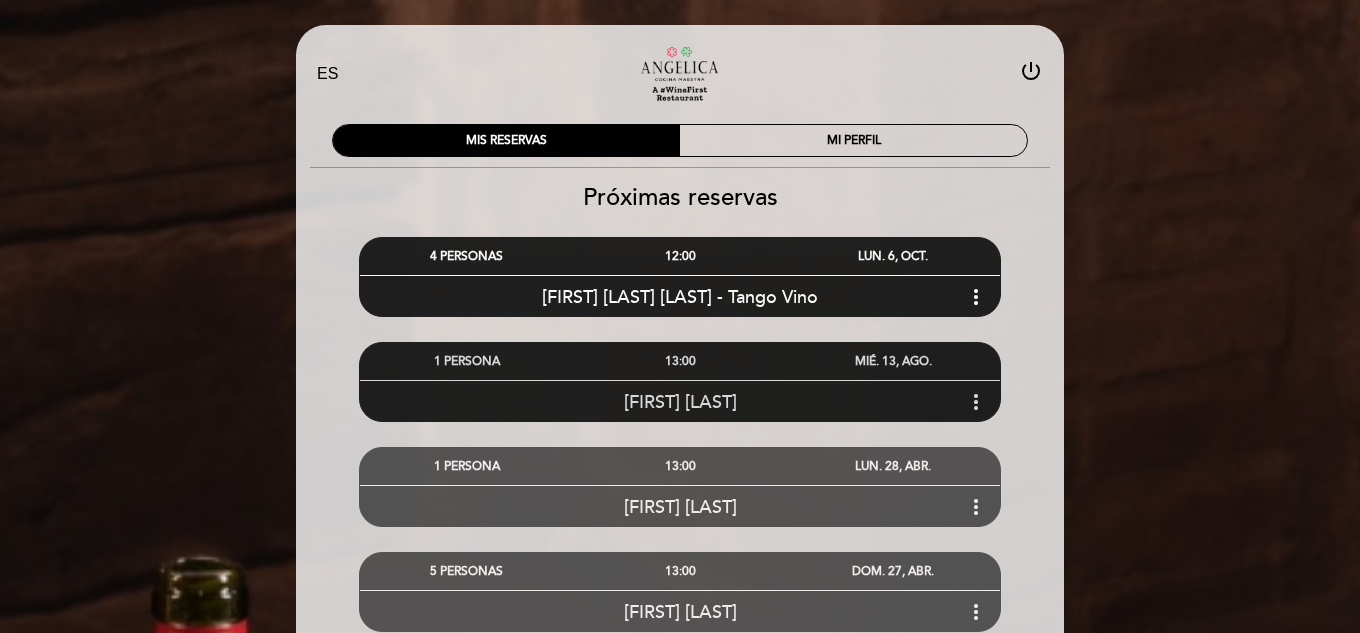 click on "more_vert" at bounding box center [976, 402] 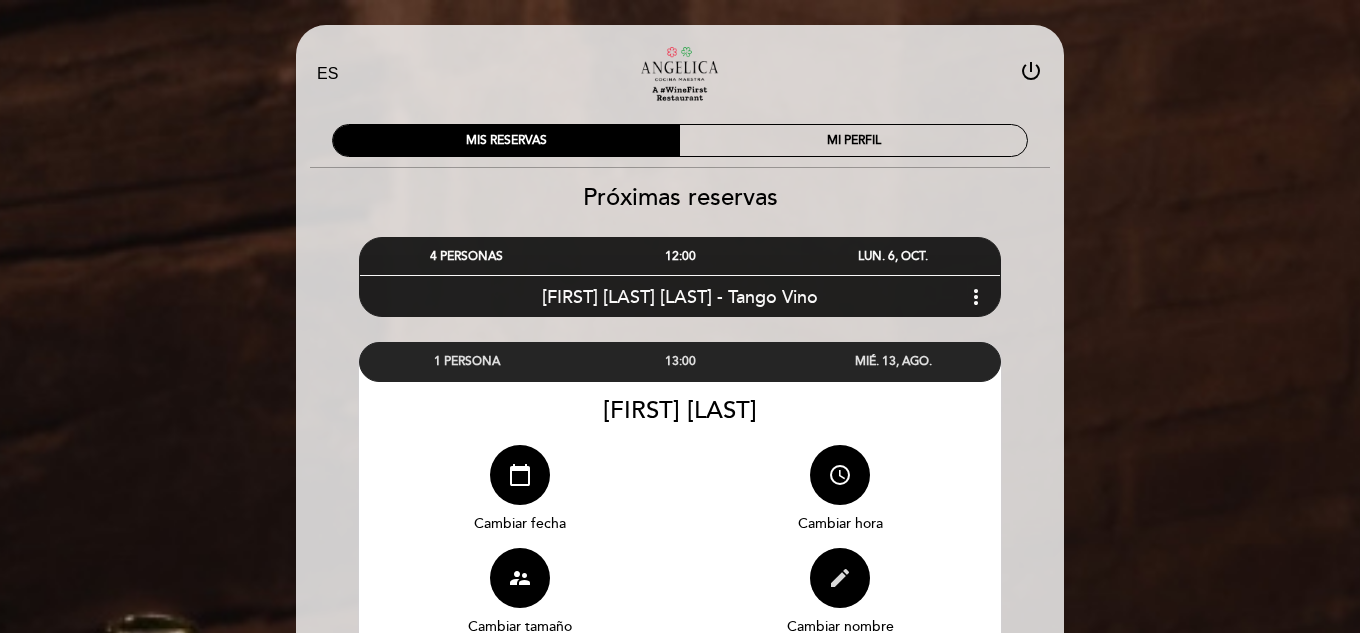 click on "edit" at bounding box center (840, 578) 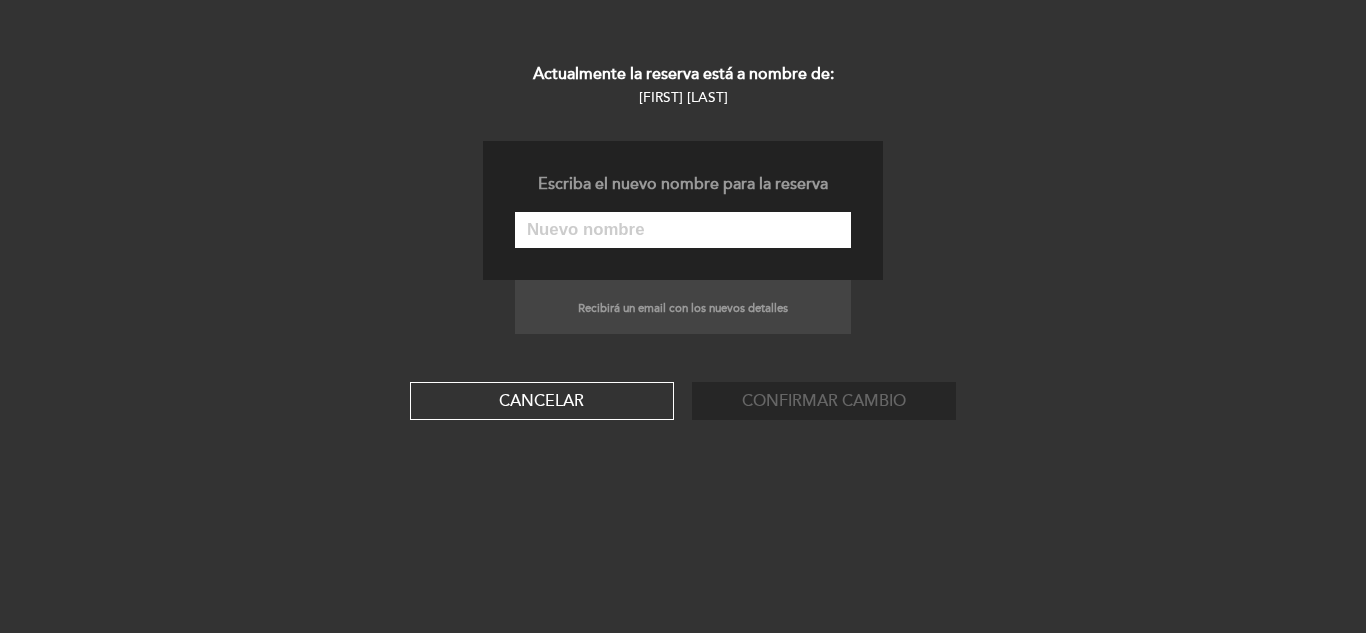 click at bounding box center (683, 230) 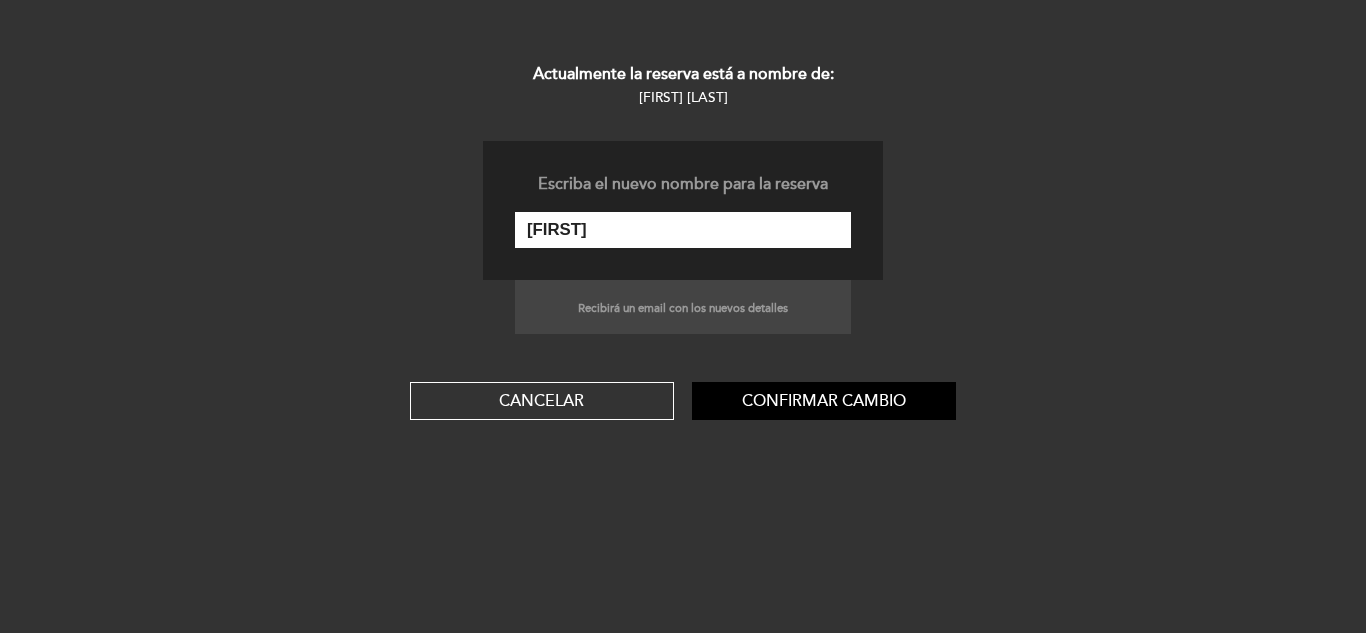 type on "[FIRST] [LAST]" 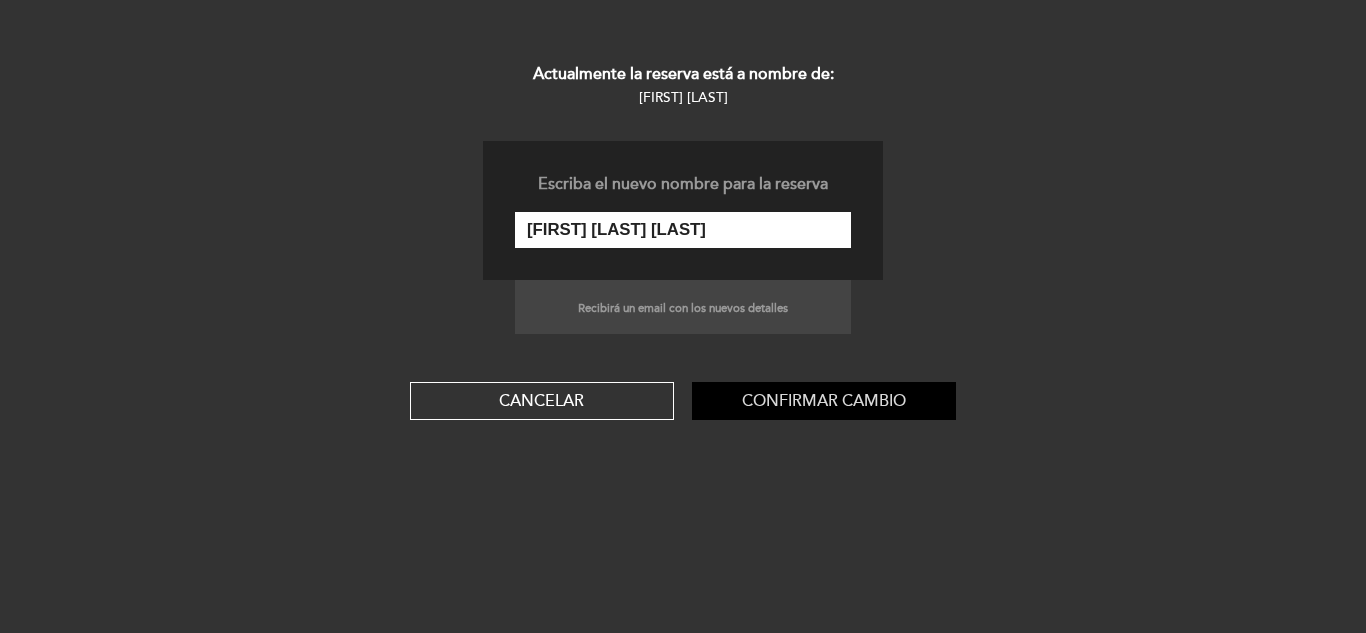 click on "Confirmar cambio" at bounding box center (824, 401) 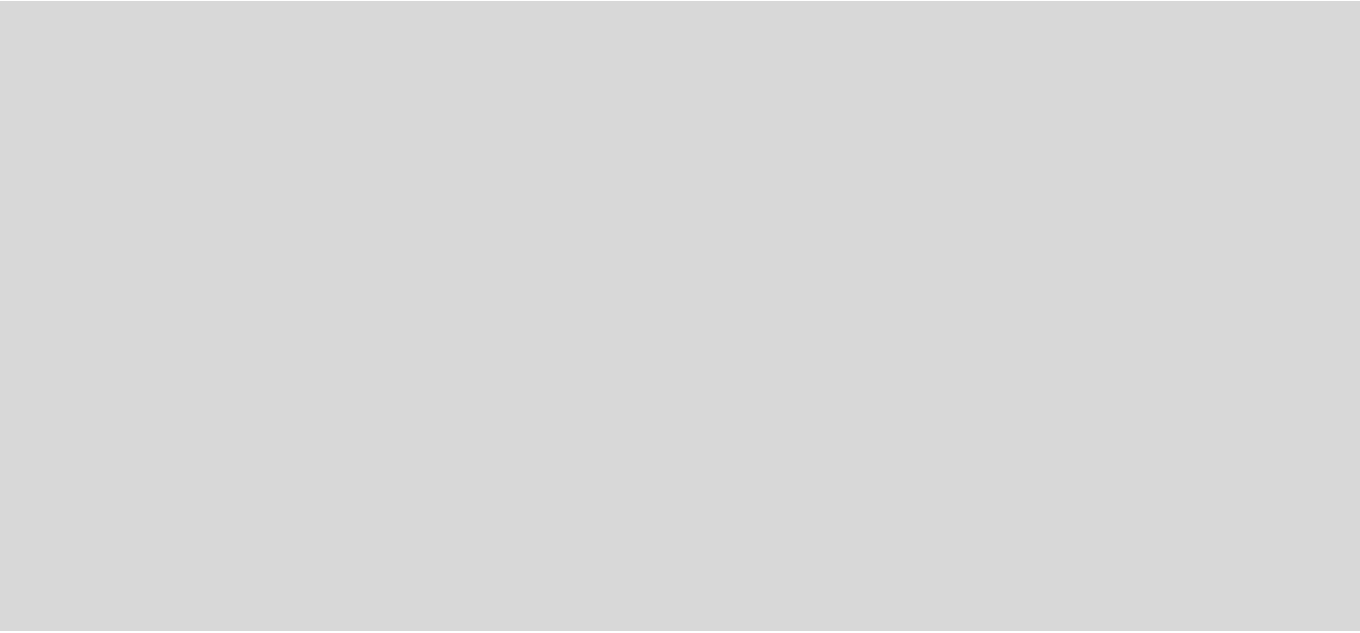 scroll, scrollTop: 0, scrollLeft: 0, axis: both 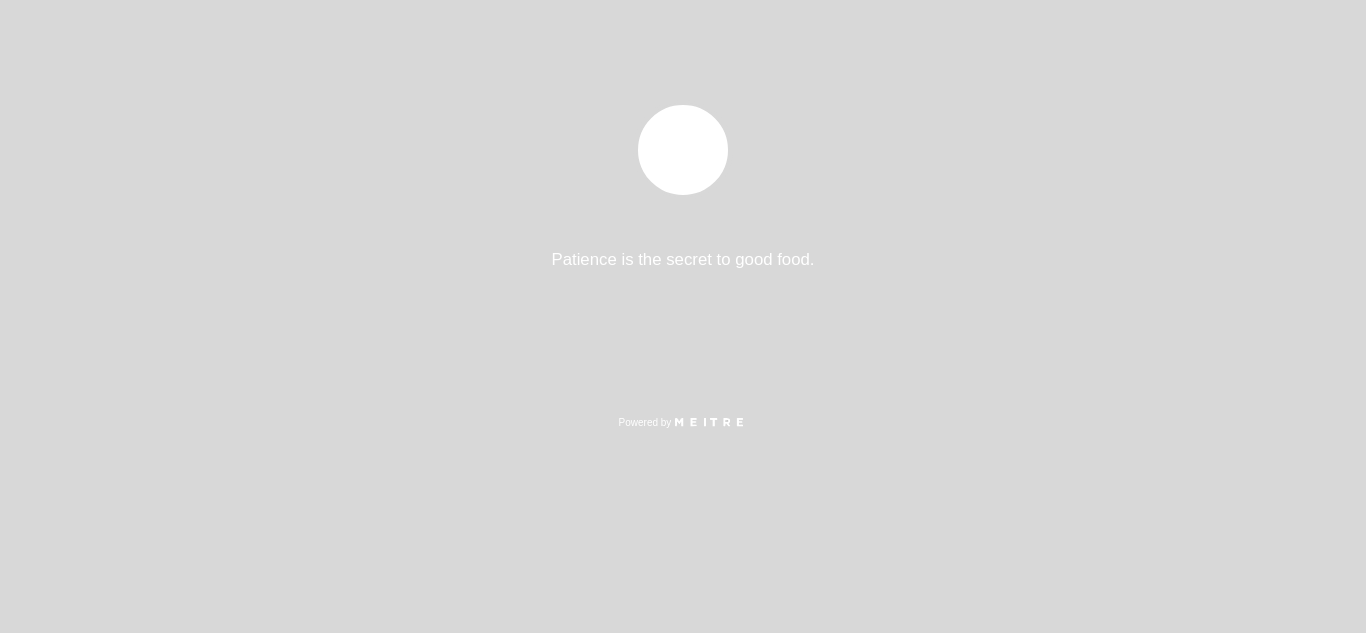 select on "es" 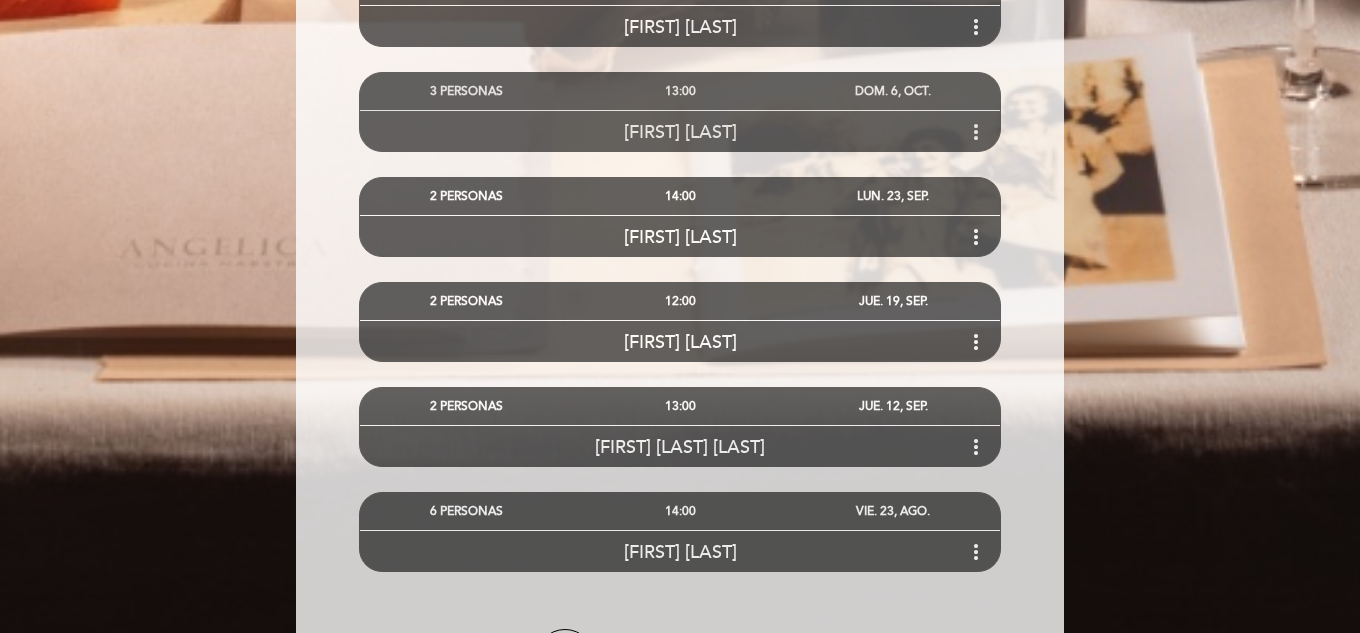scroll, scrollTop: 2050, scrollLeft: 0, axis: vertical 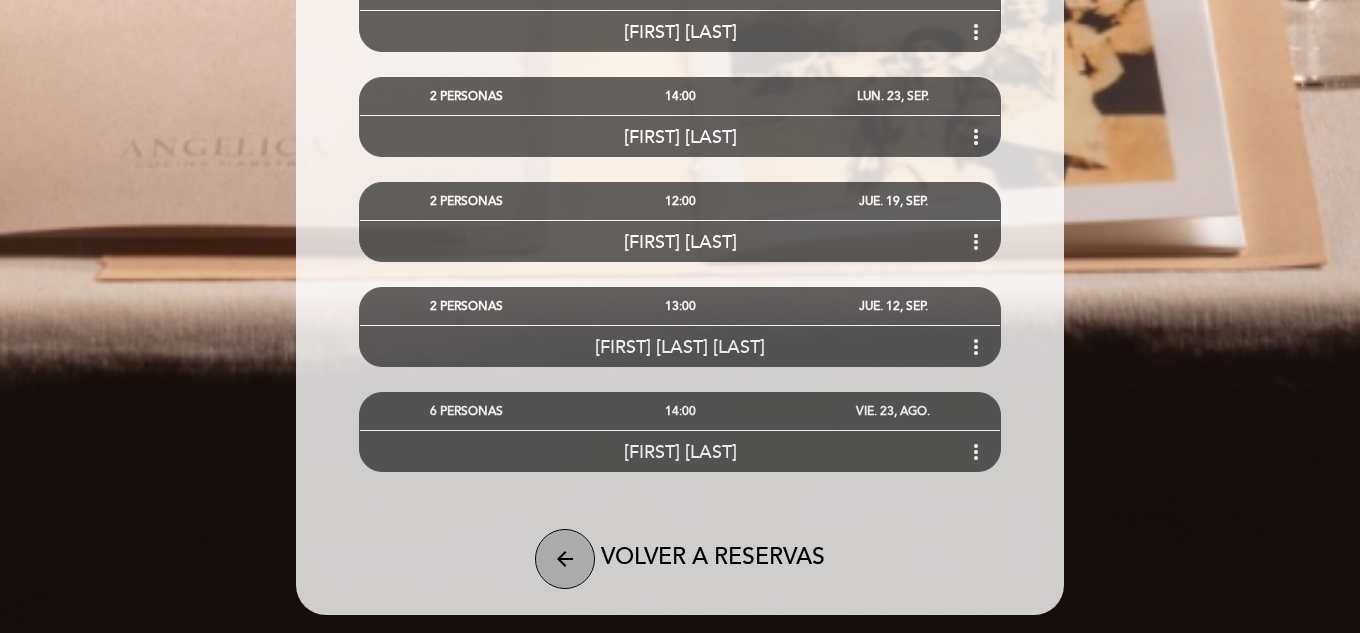 click on "arrow_back" at bounding box center (565, 559) 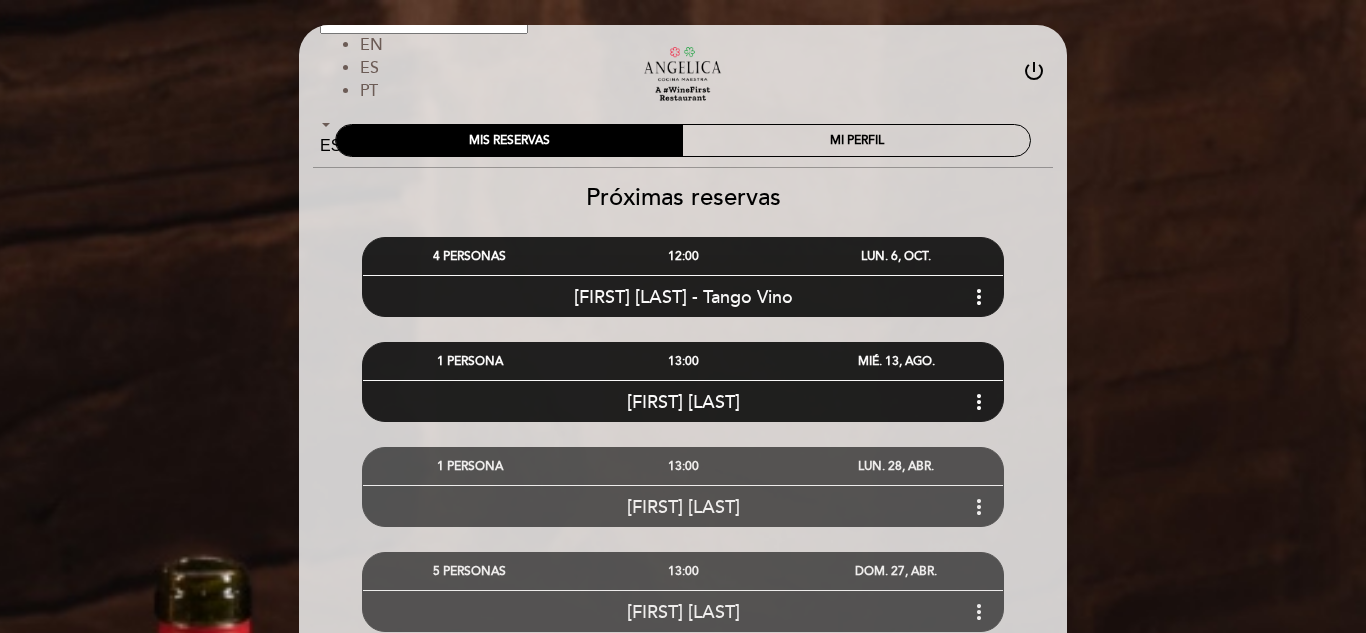 select on "es" 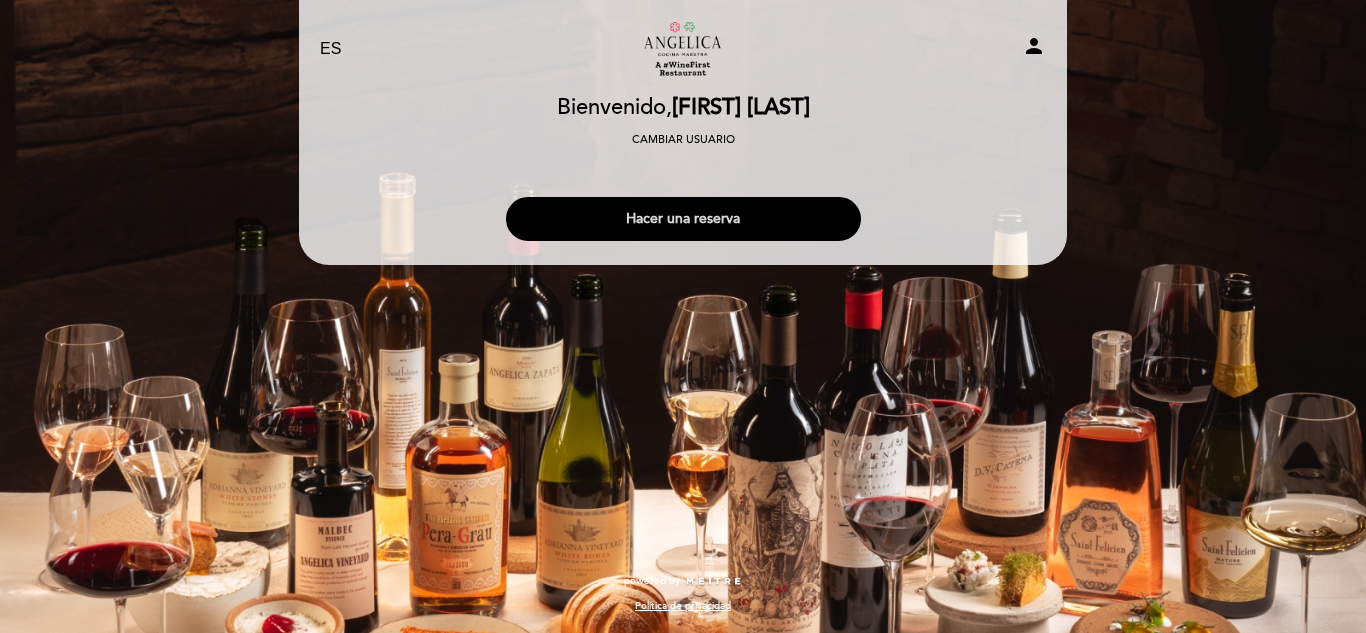 click on "Hacer una reserva" at bounding box center (683, 219) 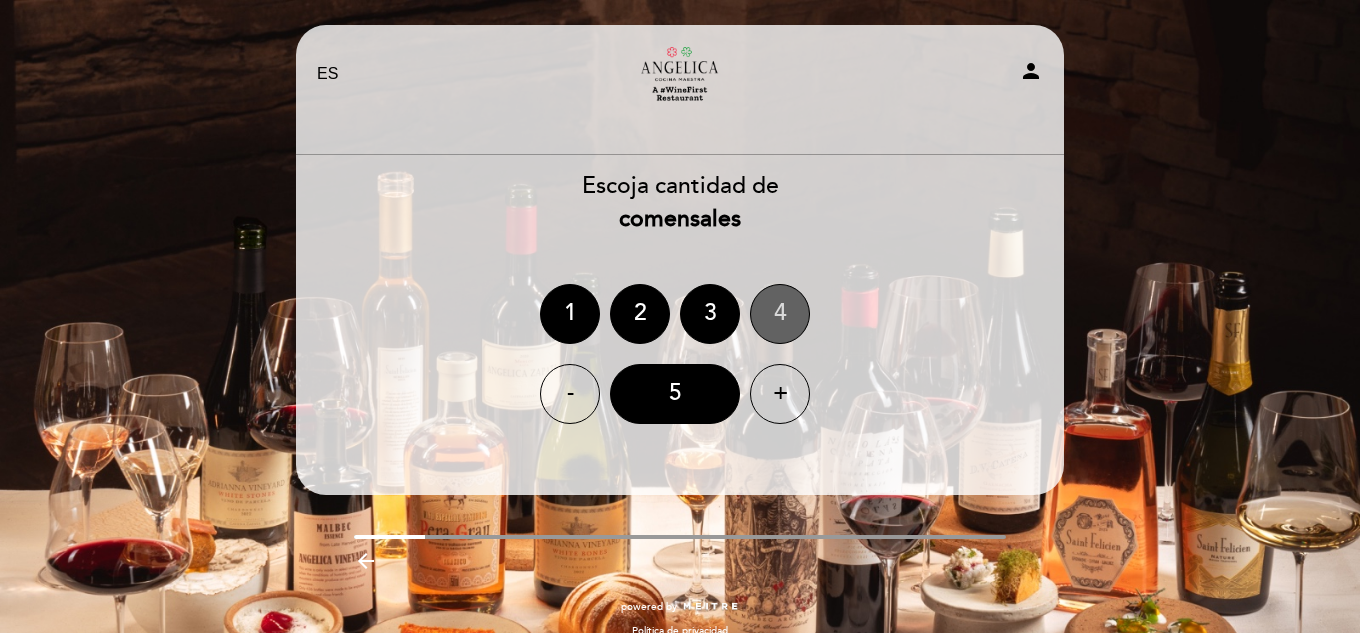 click on "4" at bounding box center (780, 314) 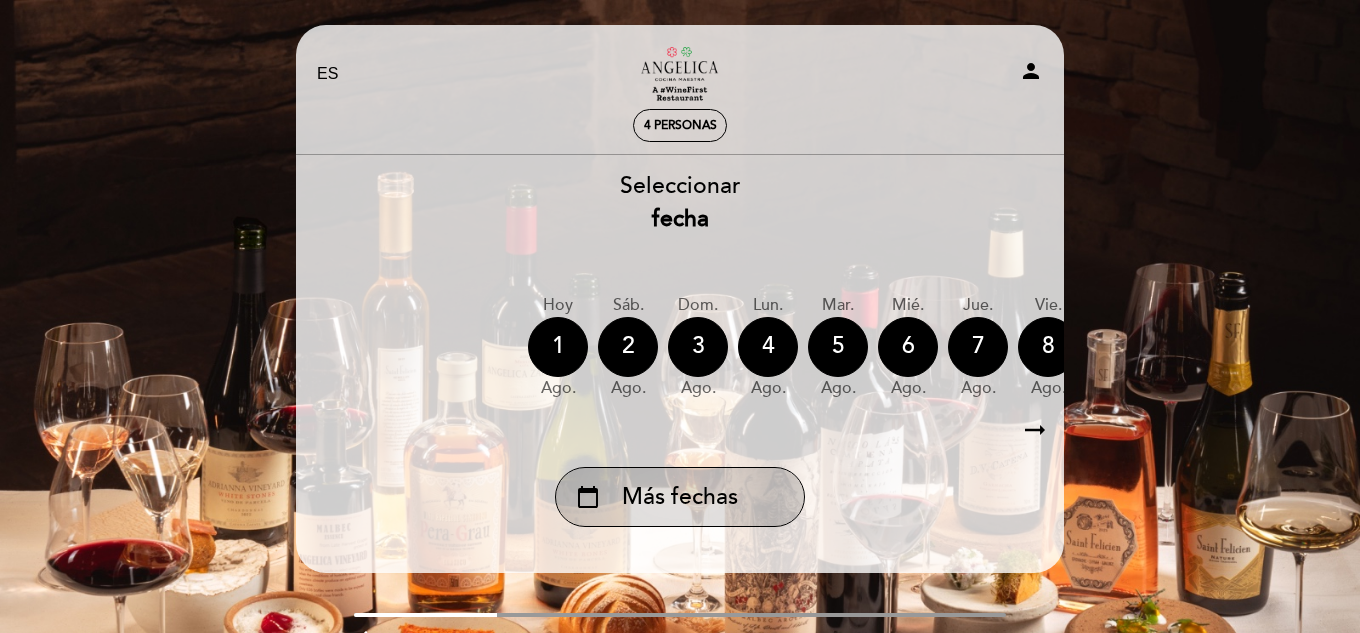 click on "Más fechas" at bounding box center (680, 497) 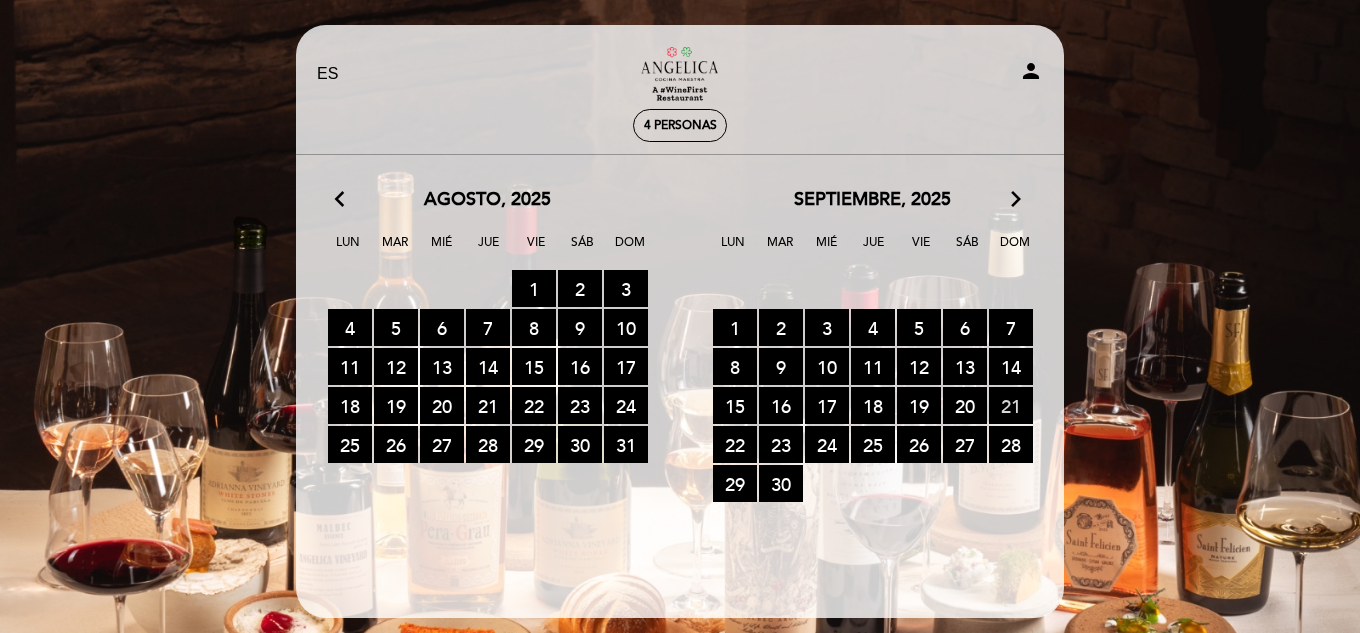 click on "21
RESERVAS DISPONIBLES" at bounding box center [1011, 405] 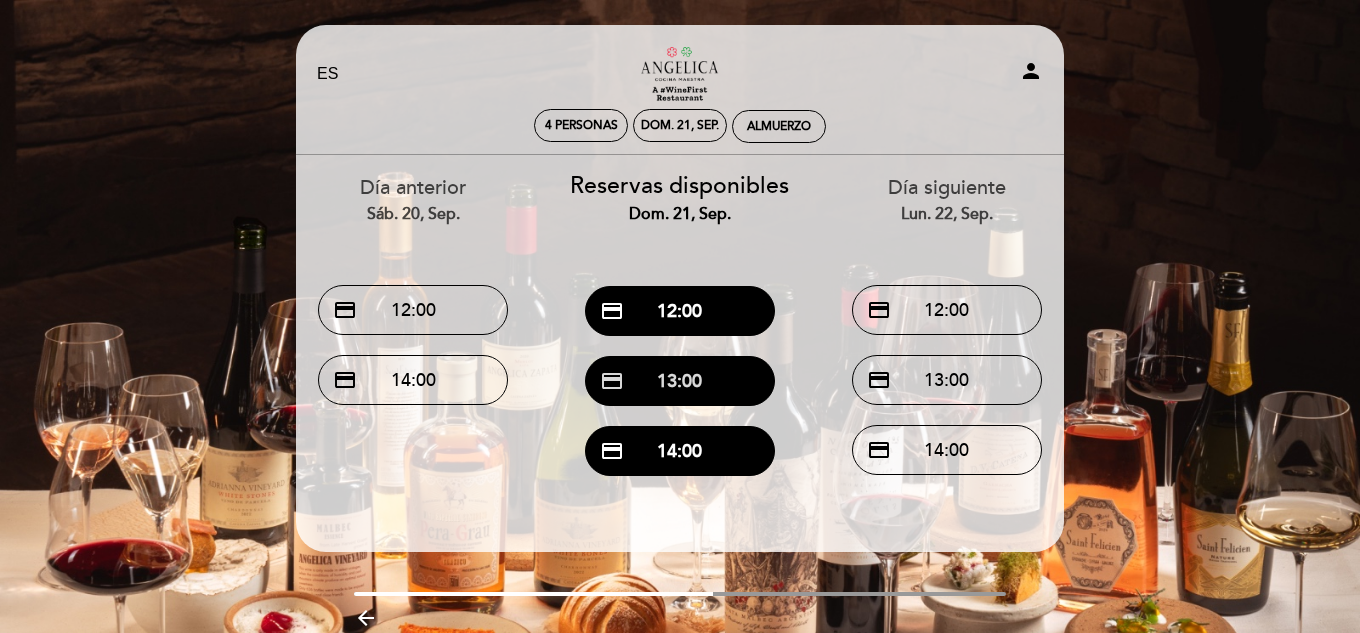 click on "credit_card
13:00" at bounding box center (680, 381) 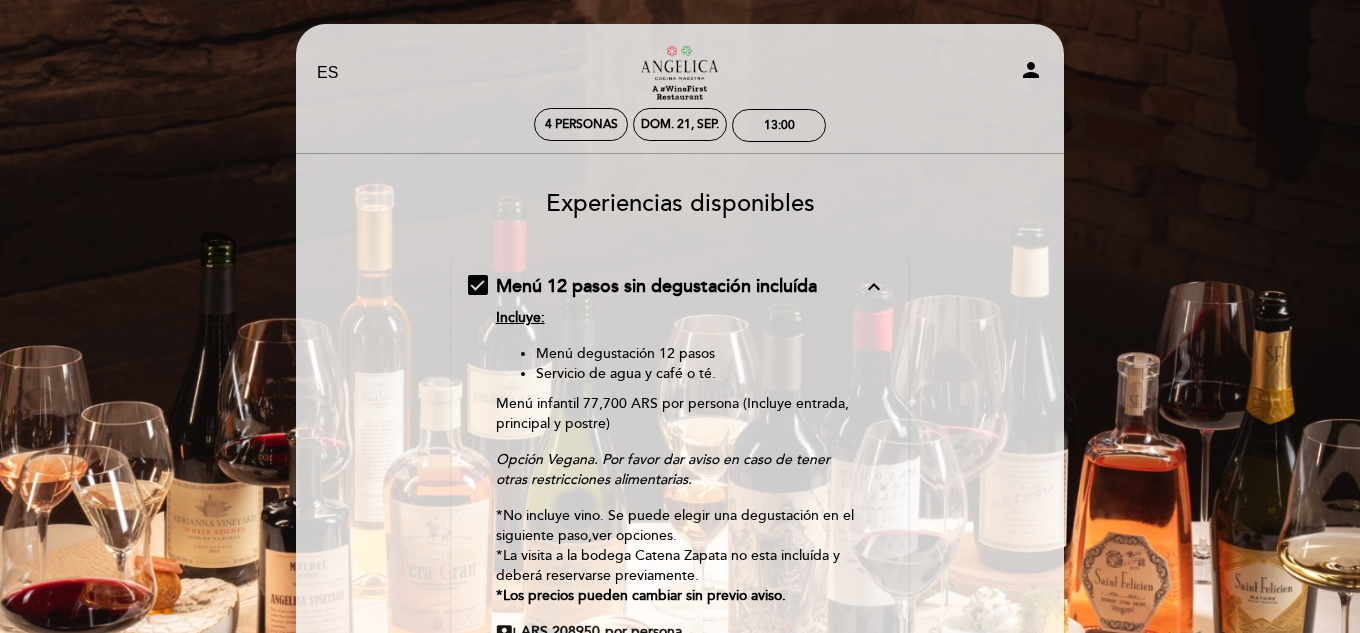 scroll, scrollTop: 0, scrollLeft: 0, axis: both 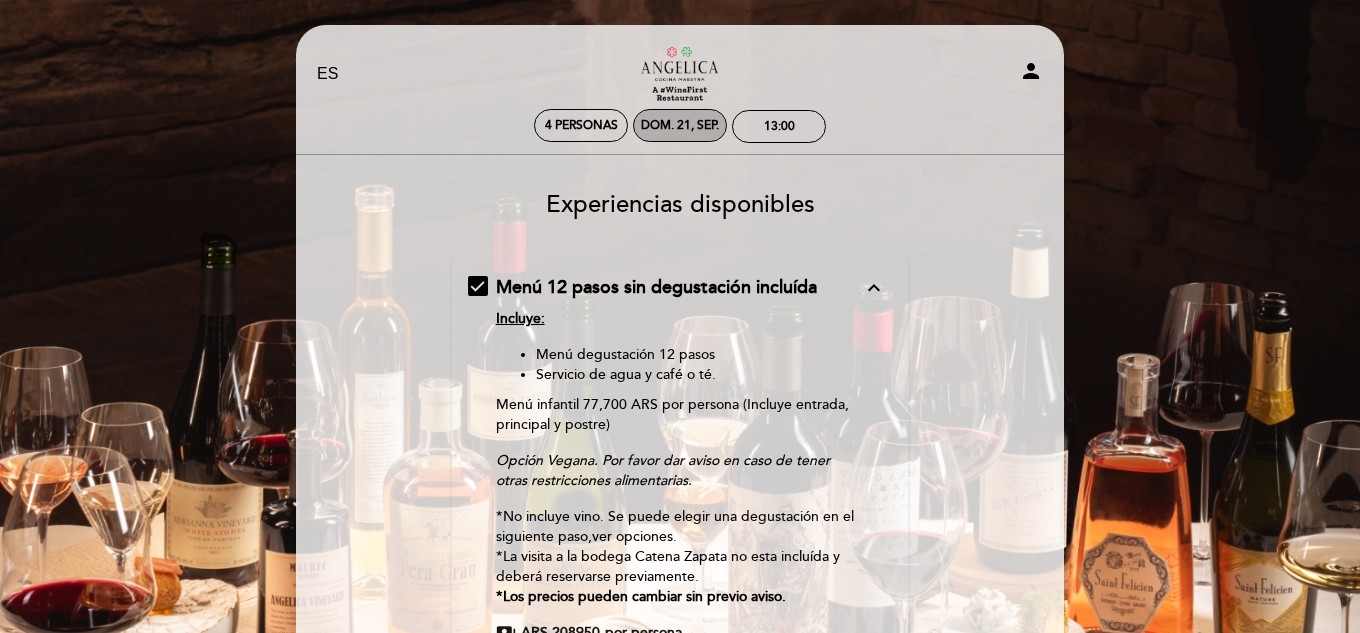 click on "dom.
21,
sep." at bounding box center [680, 125] 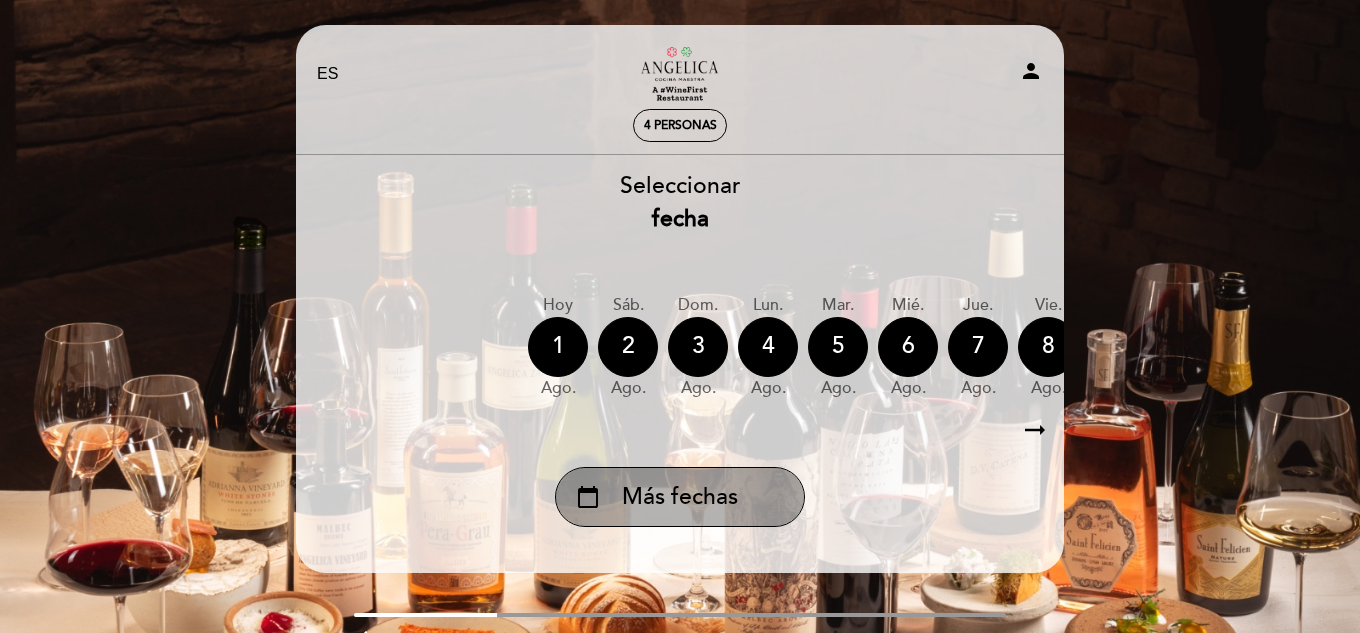 click on "Más fechas" at bounding box center (680, 497) 